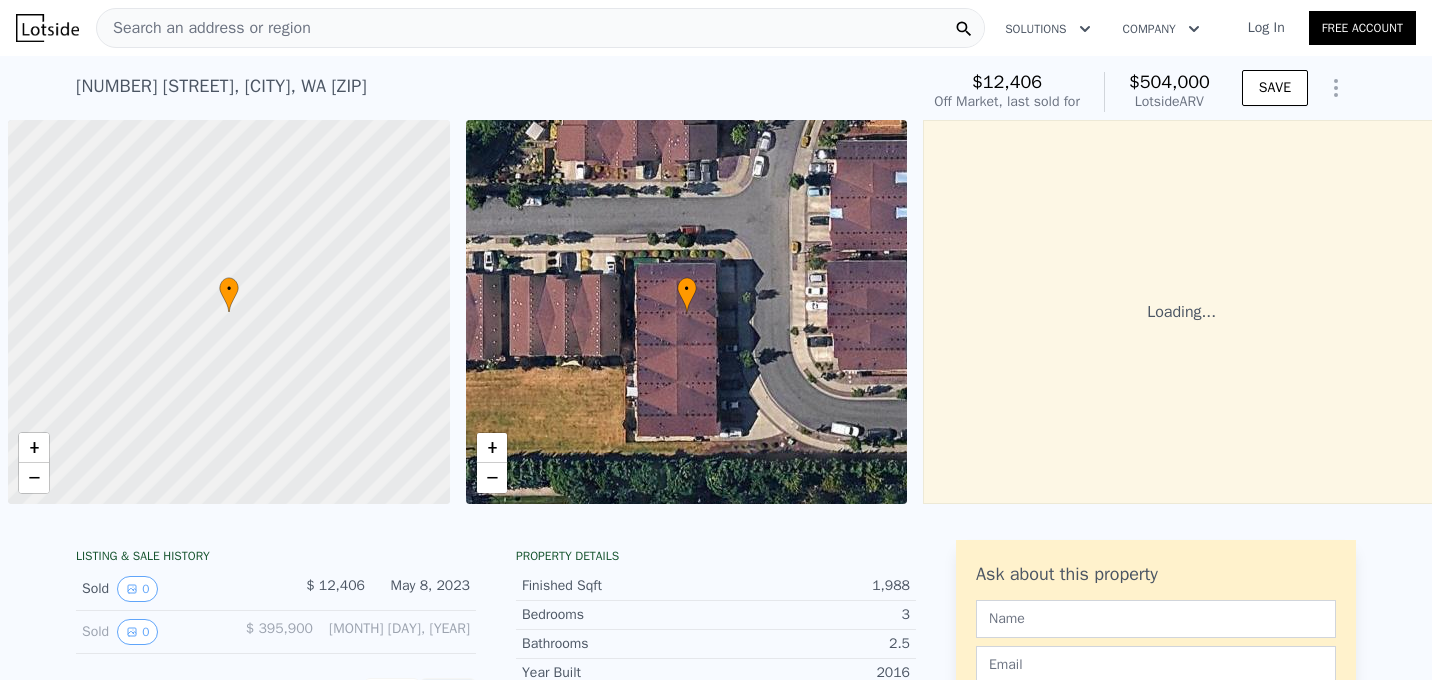 scroll, scrollTop: 0, scrollLeft: 0, axis: both 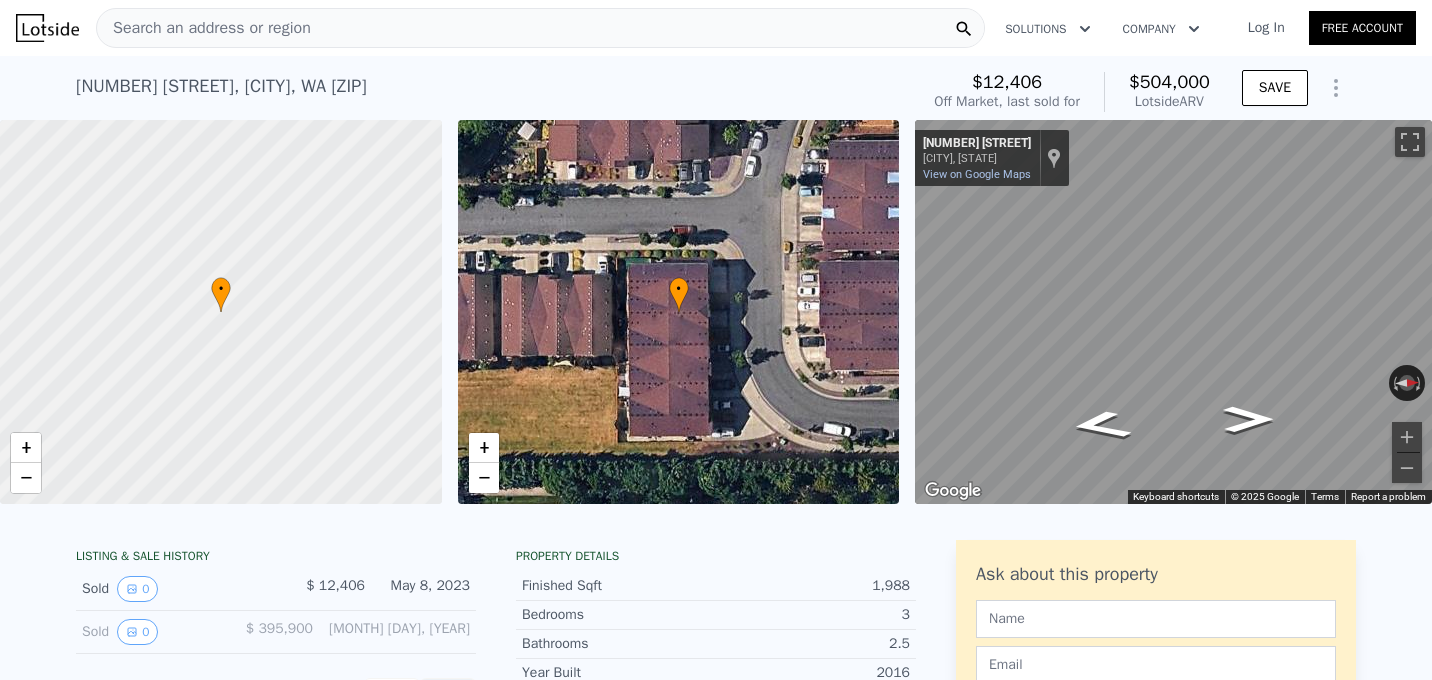 click on "Search an address or region" at bounding box center (540, 28) 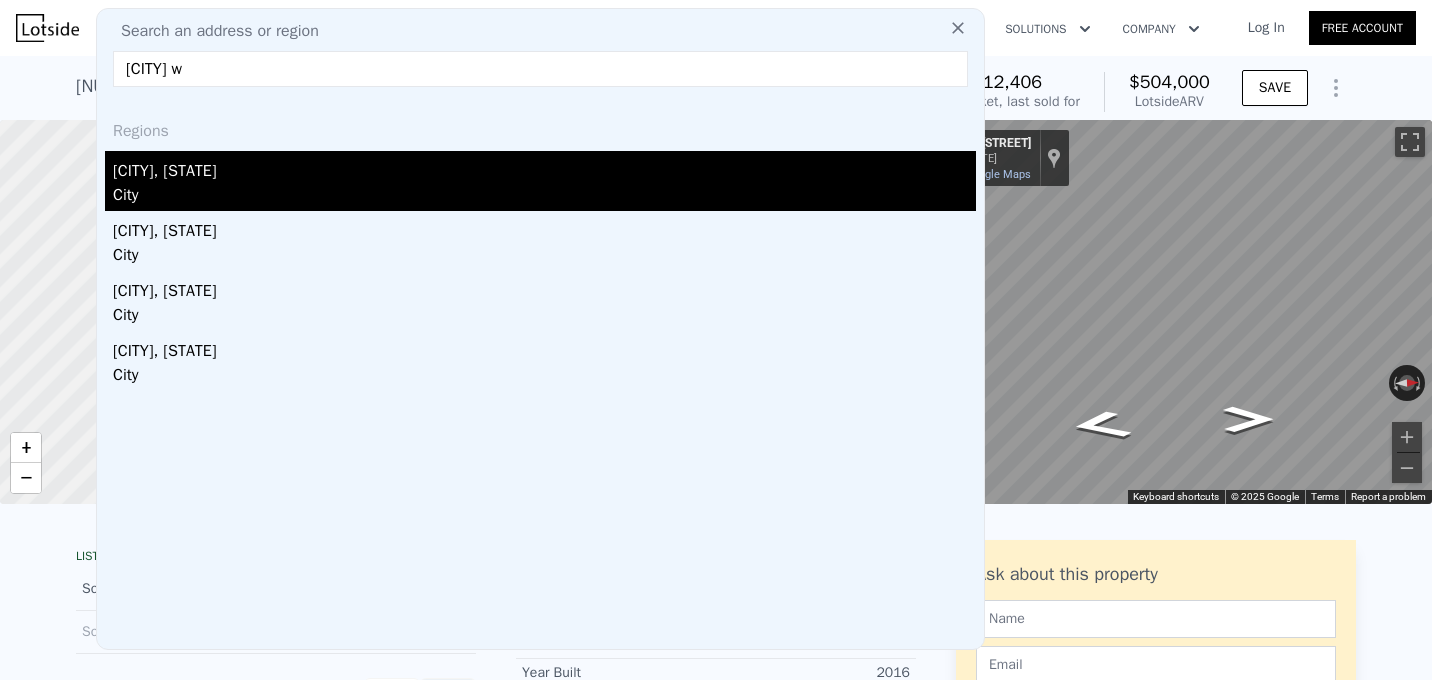 type on "[CITY] w" 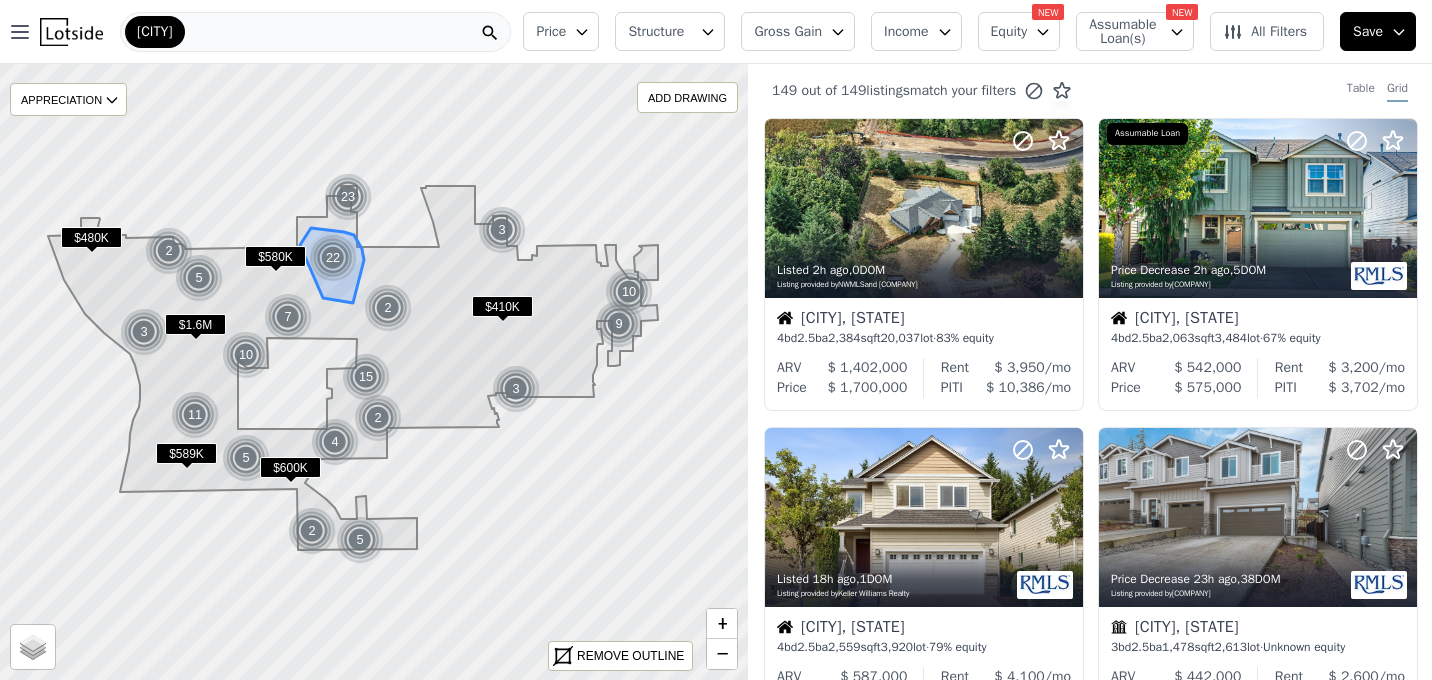 click on "22" at bounding box center [333, 258] 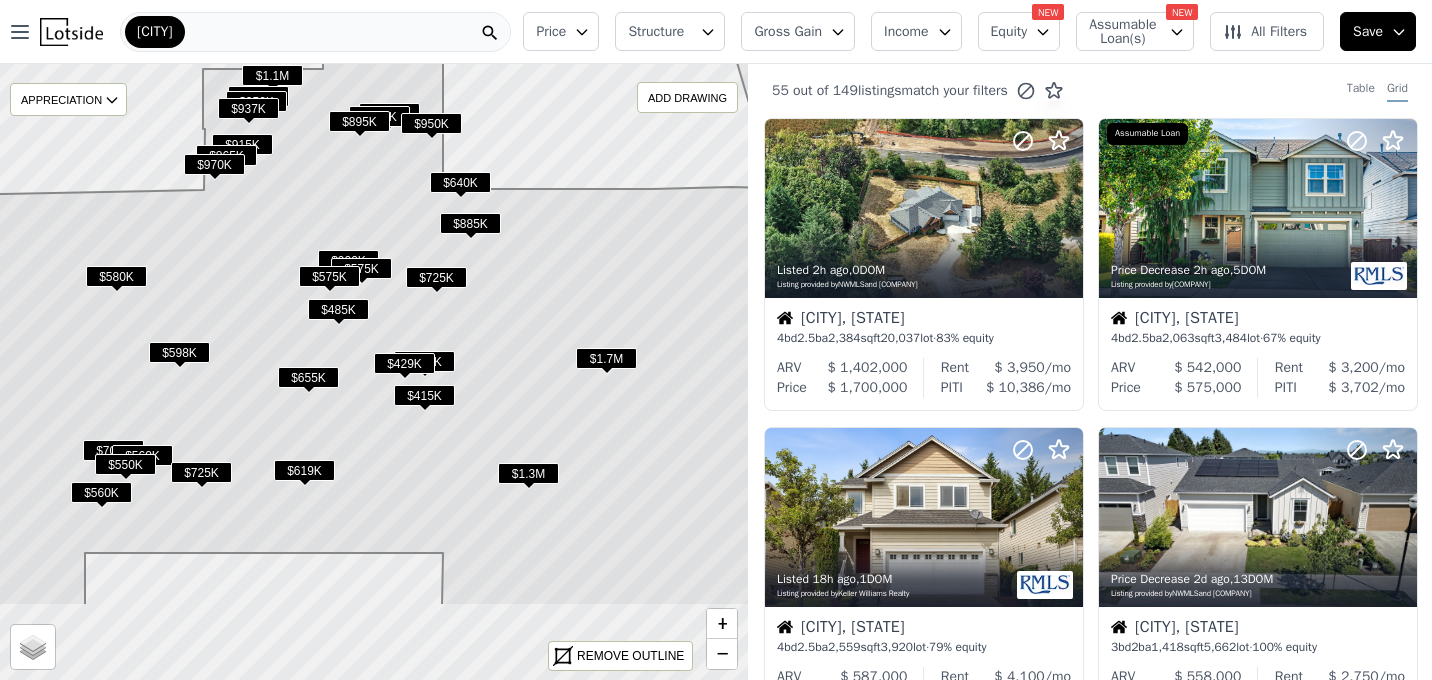 drag, startPoint x: 543, startPoint y: 415, endPoint x: 518, endPoint y: 279, distance: 138.2787 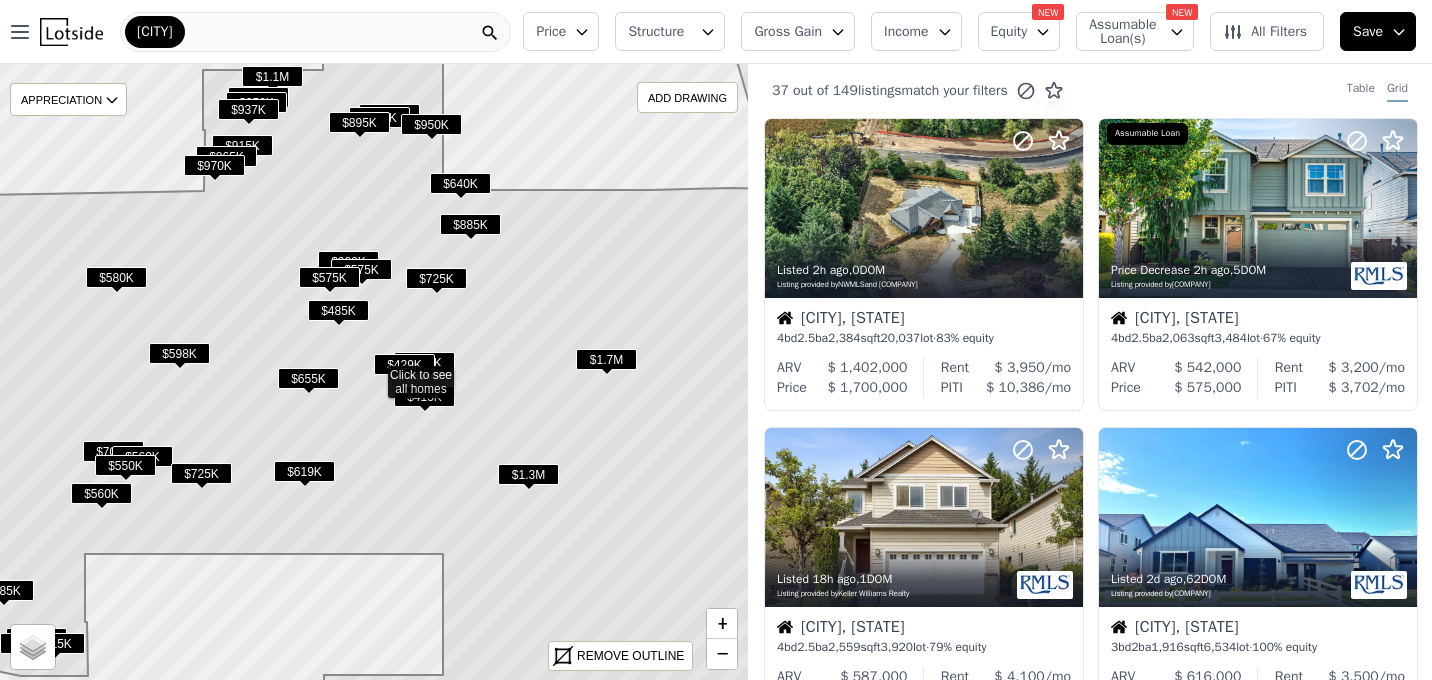 click 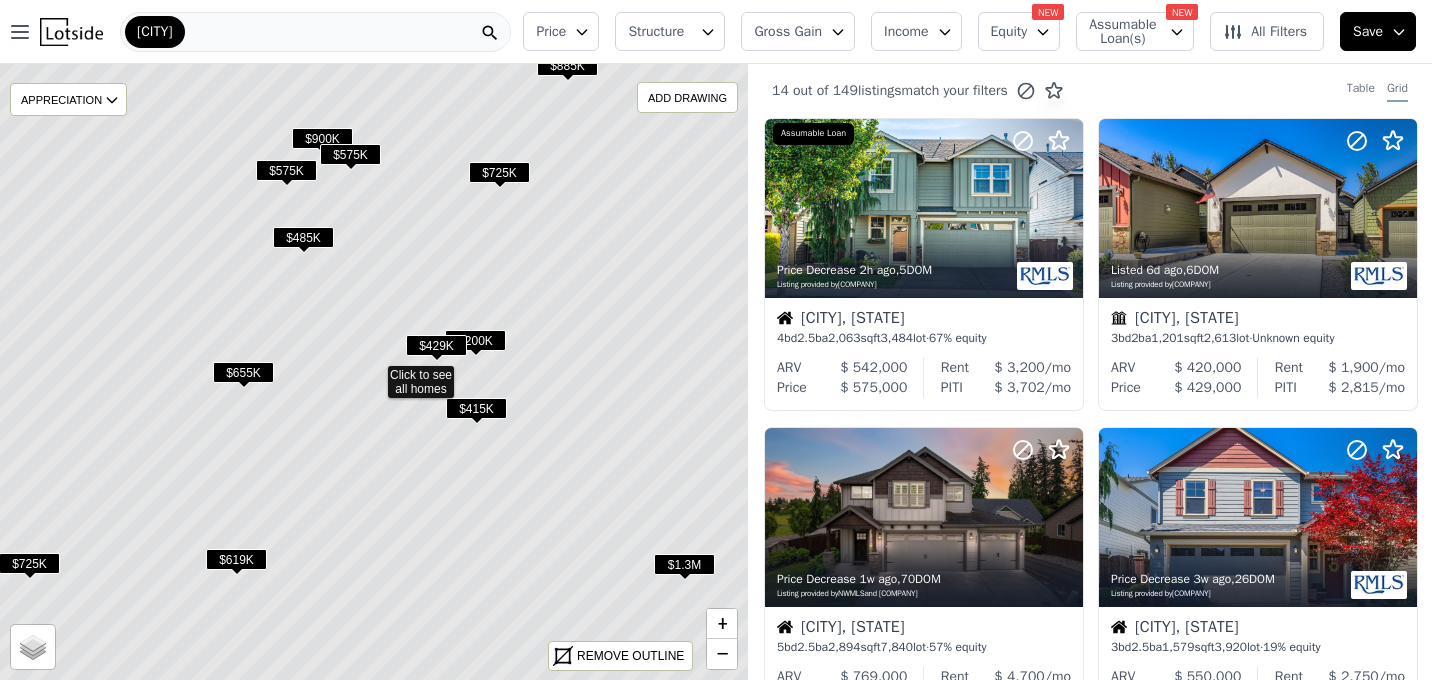 click on "$415K" at bounding box center [476, 408] 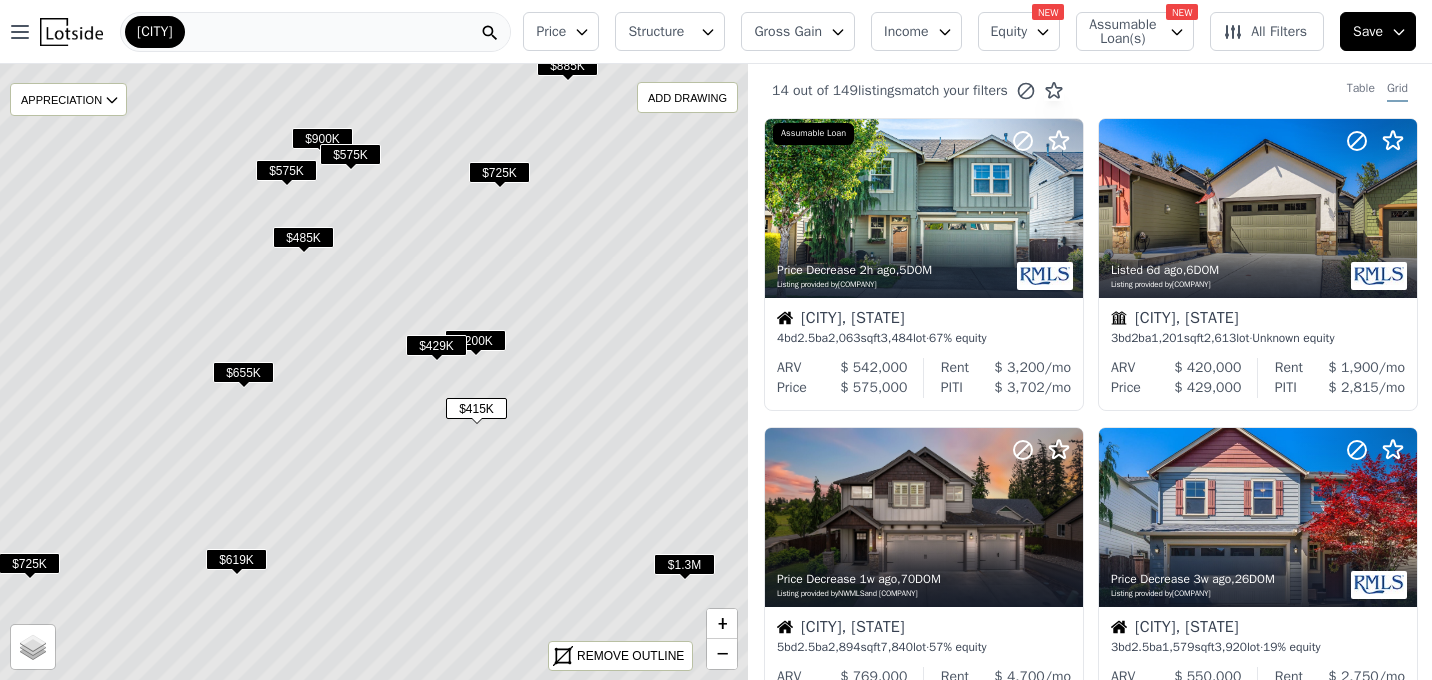 scroll, scrollTop: 1102, scrollLeft: 0, axis: vertical 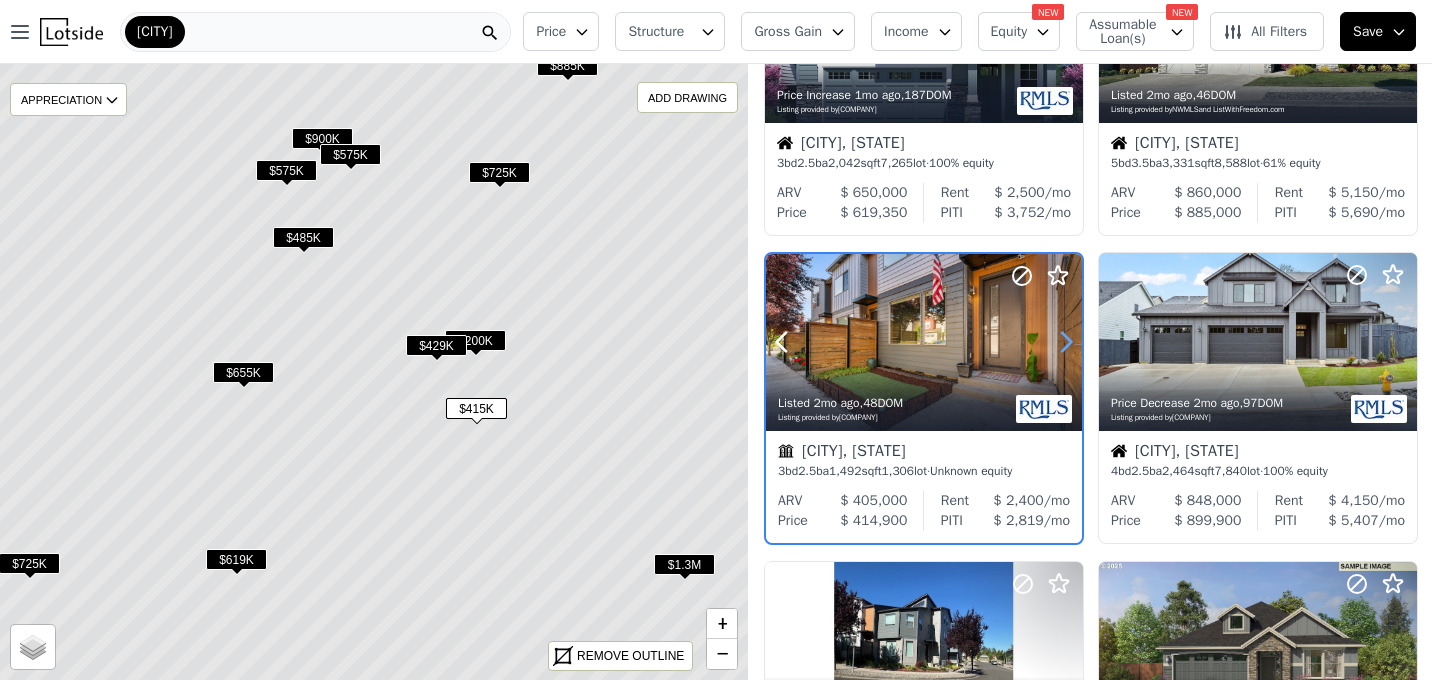click 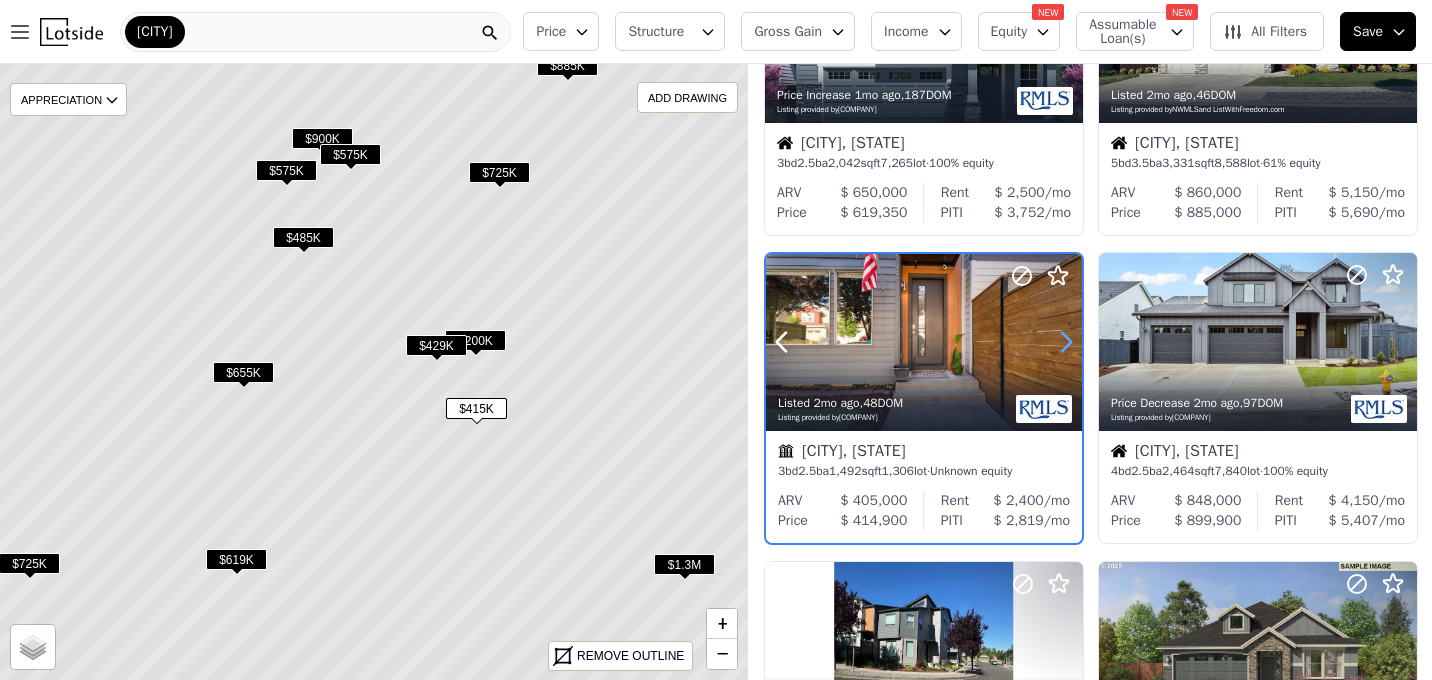 click 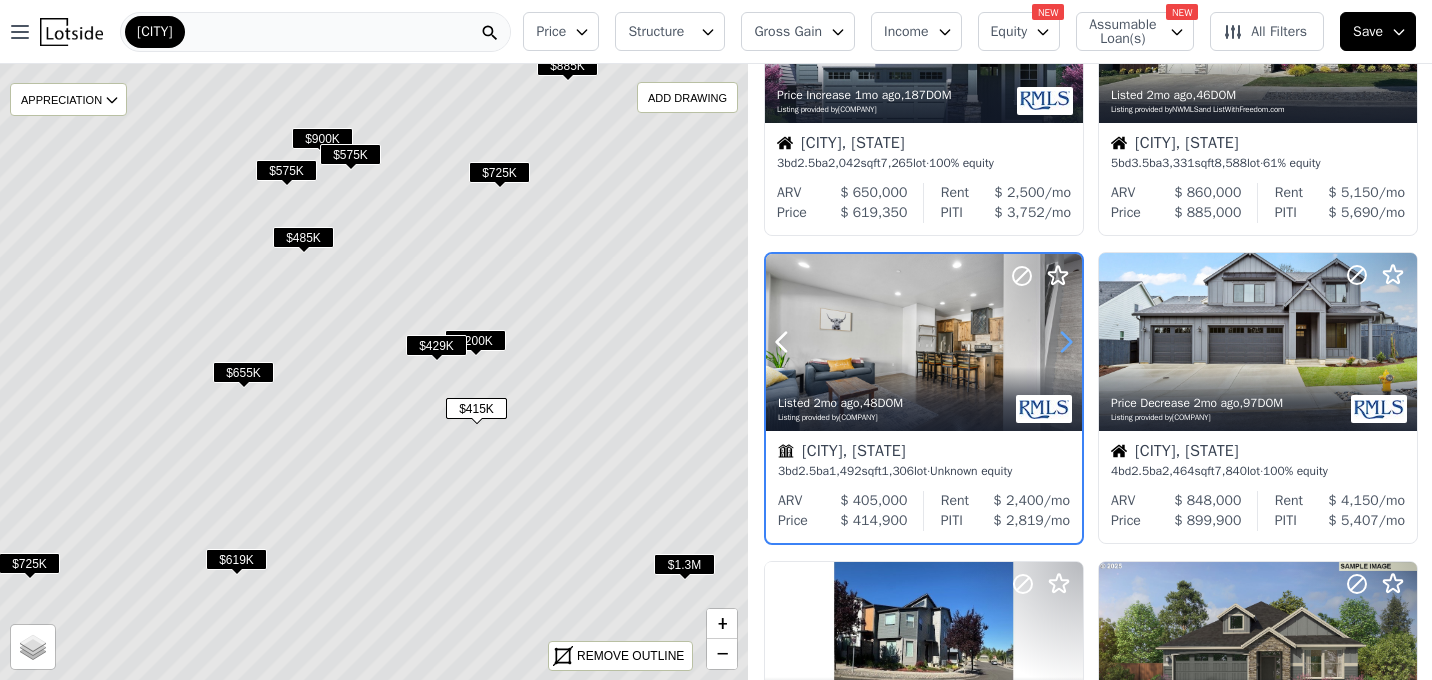 click 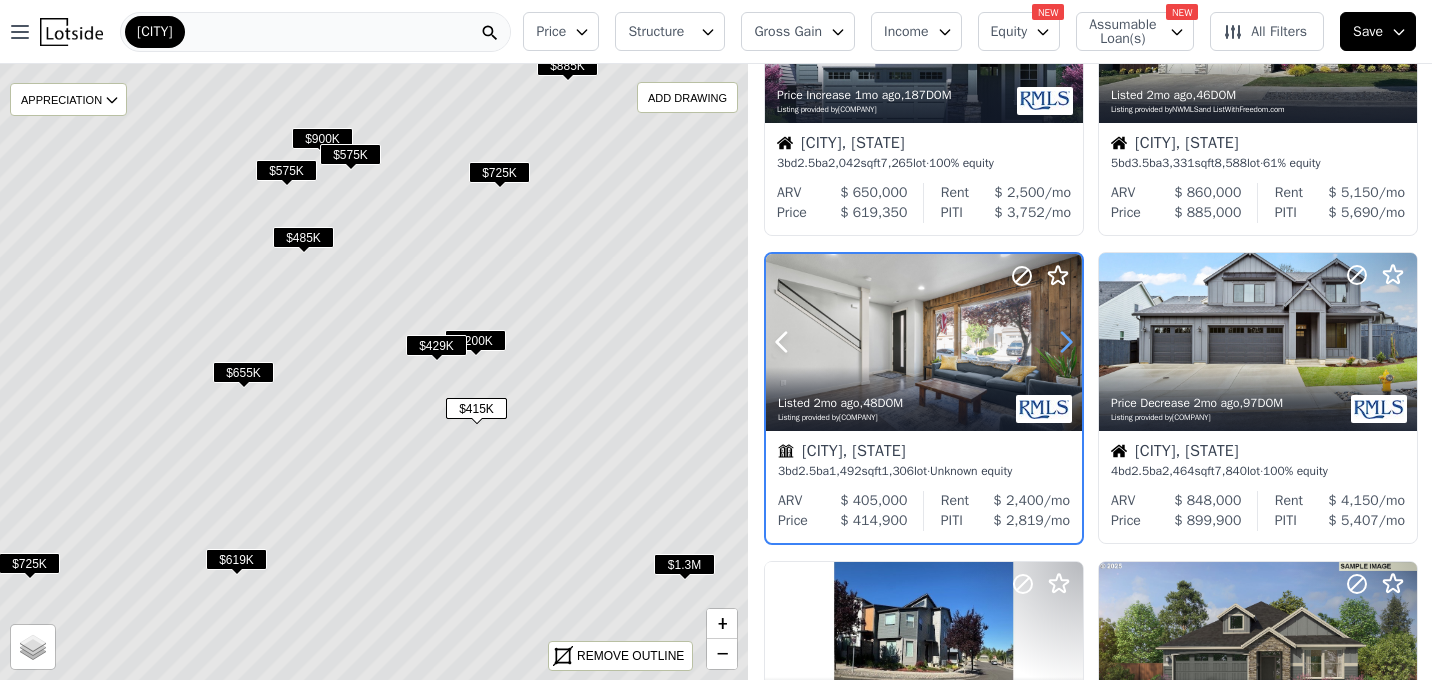 click 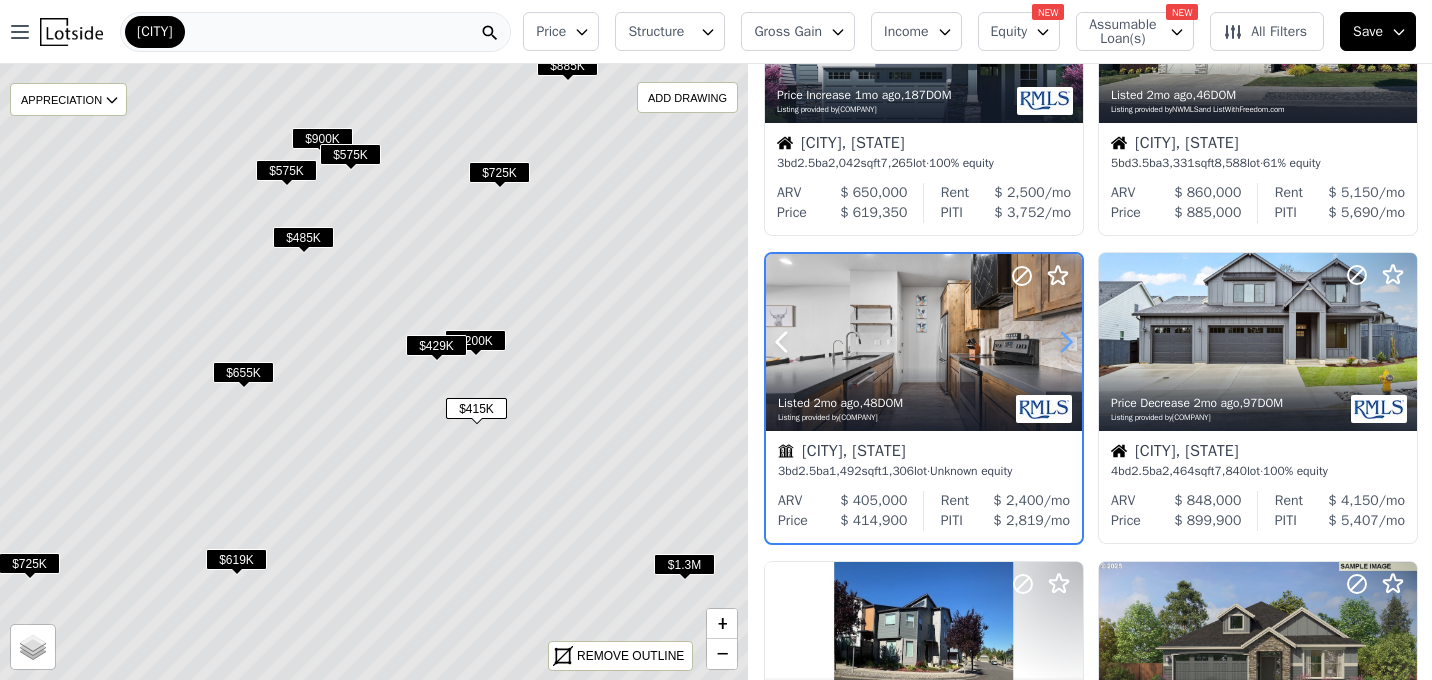 click 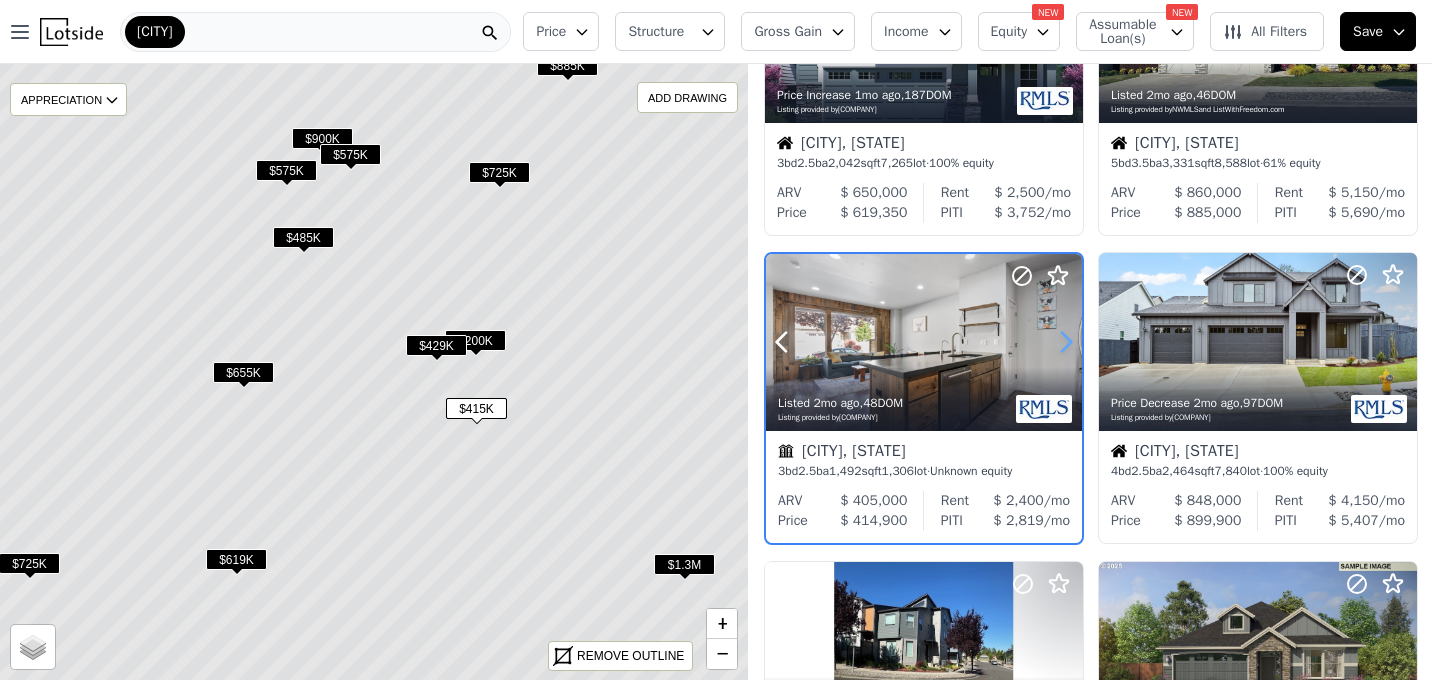 click 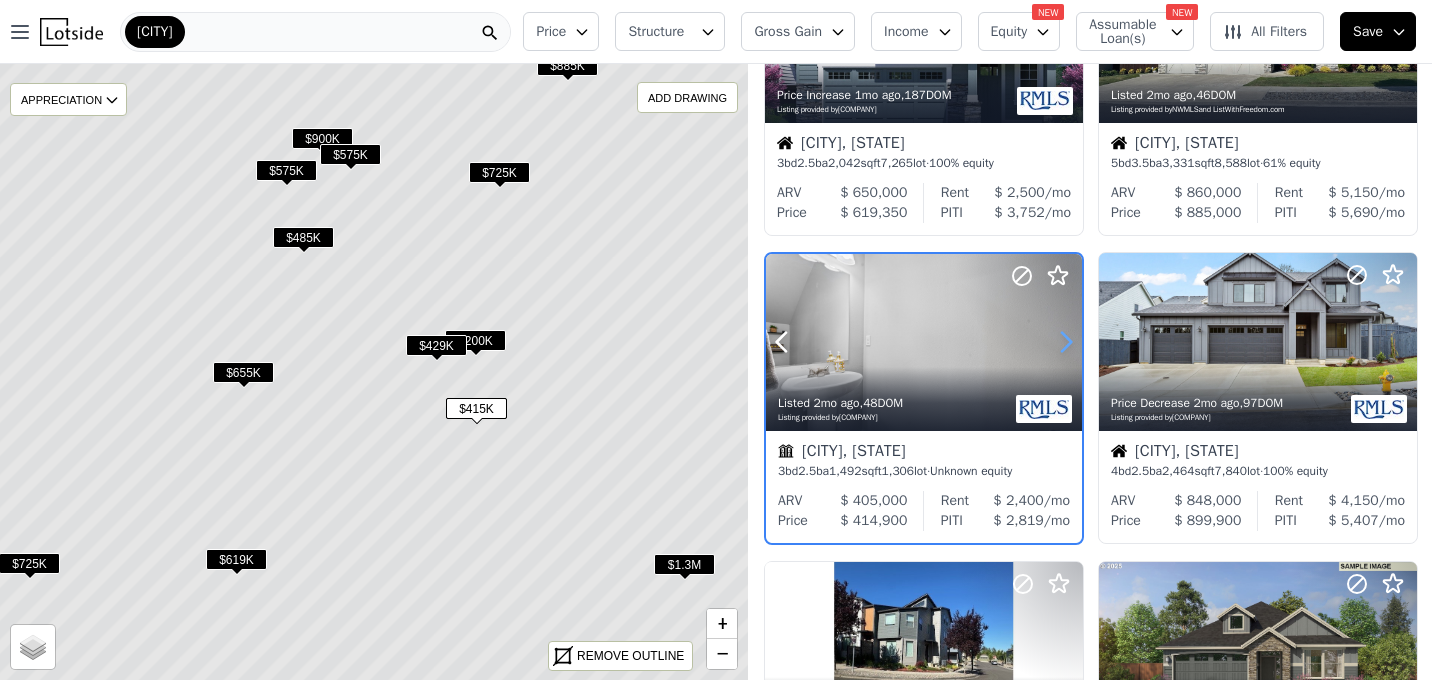 click 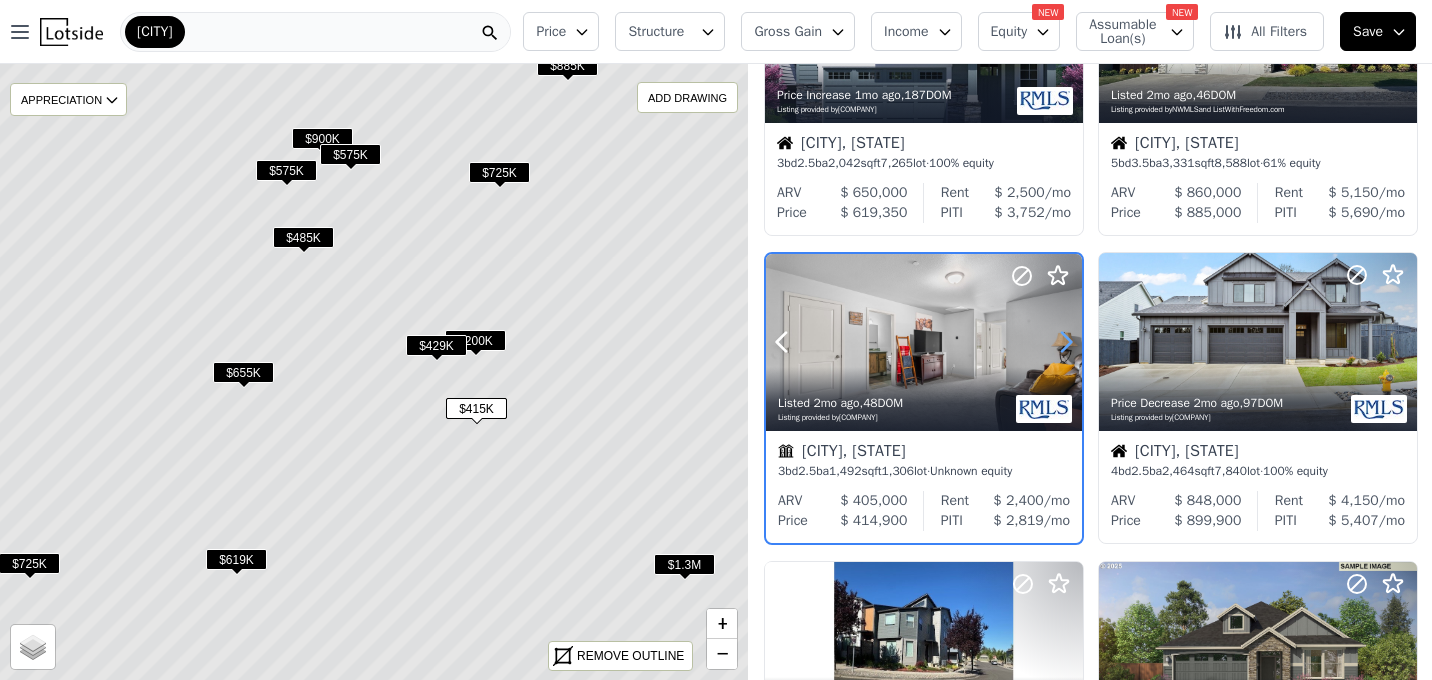 click 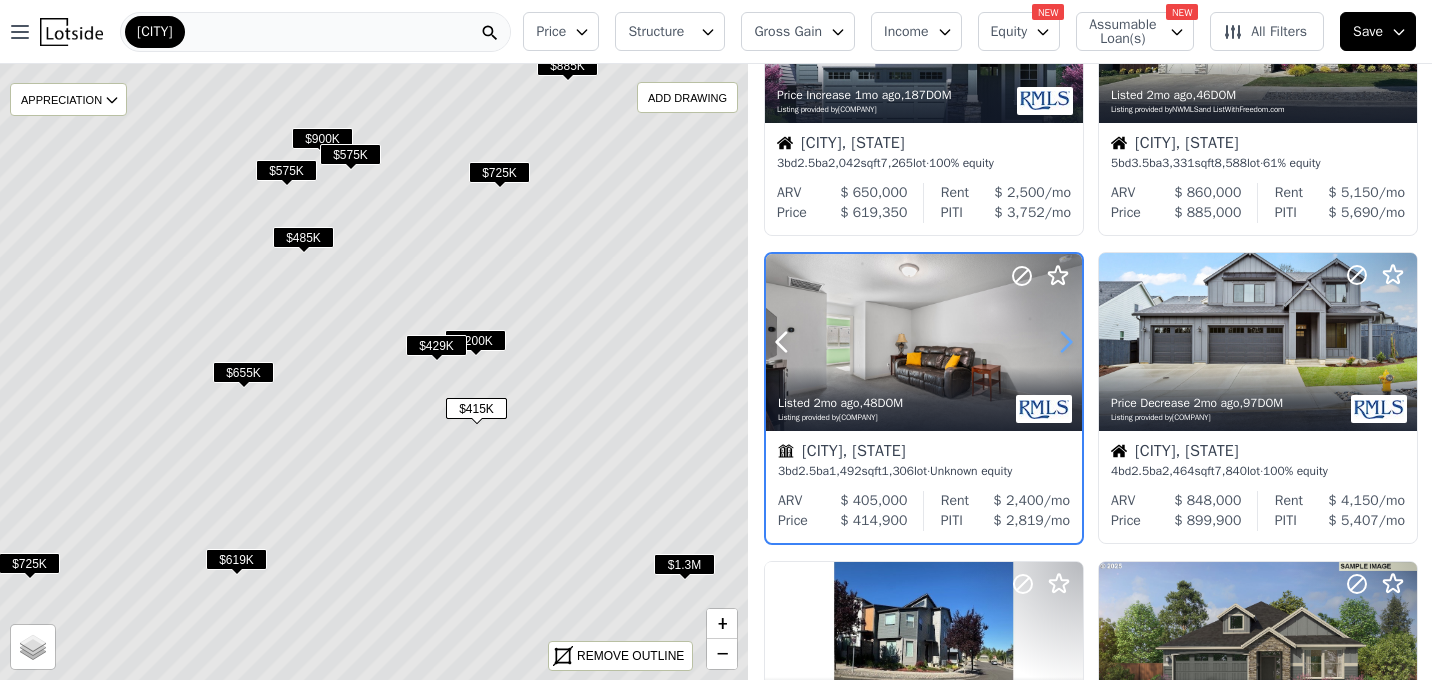 click 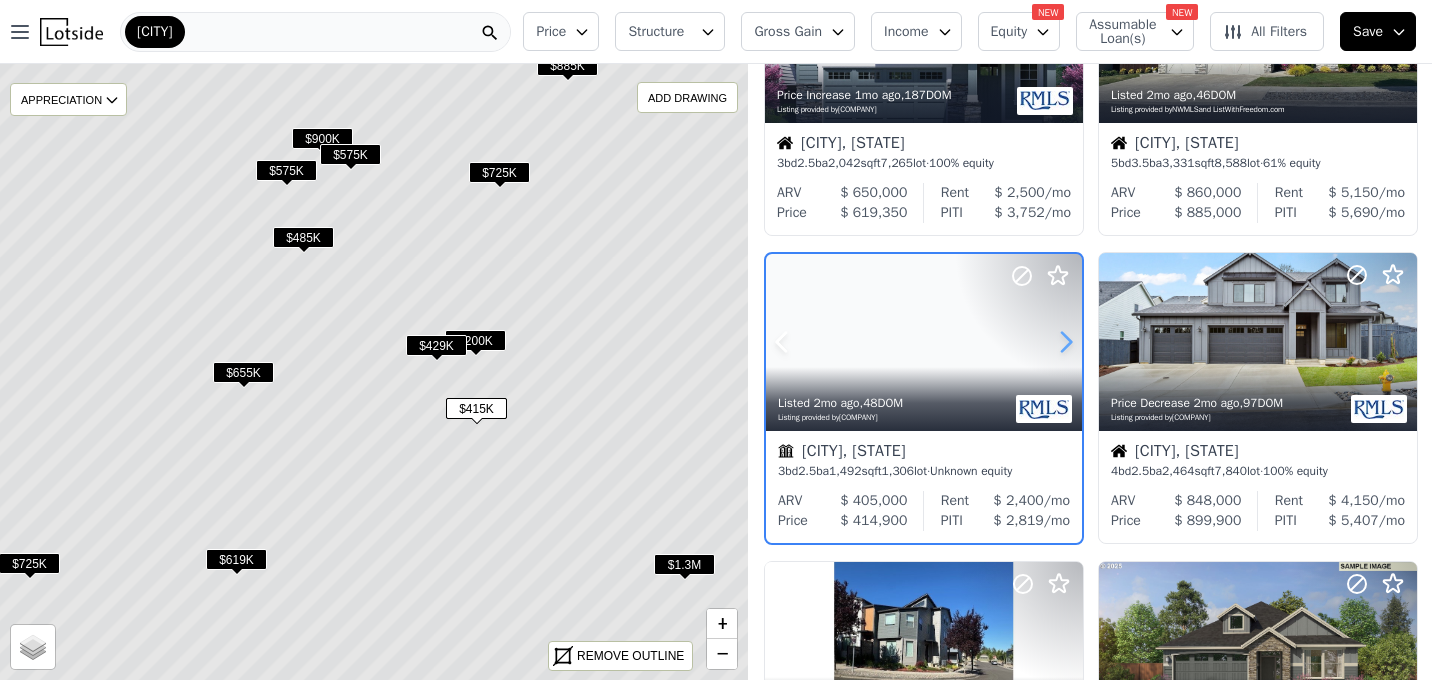 click 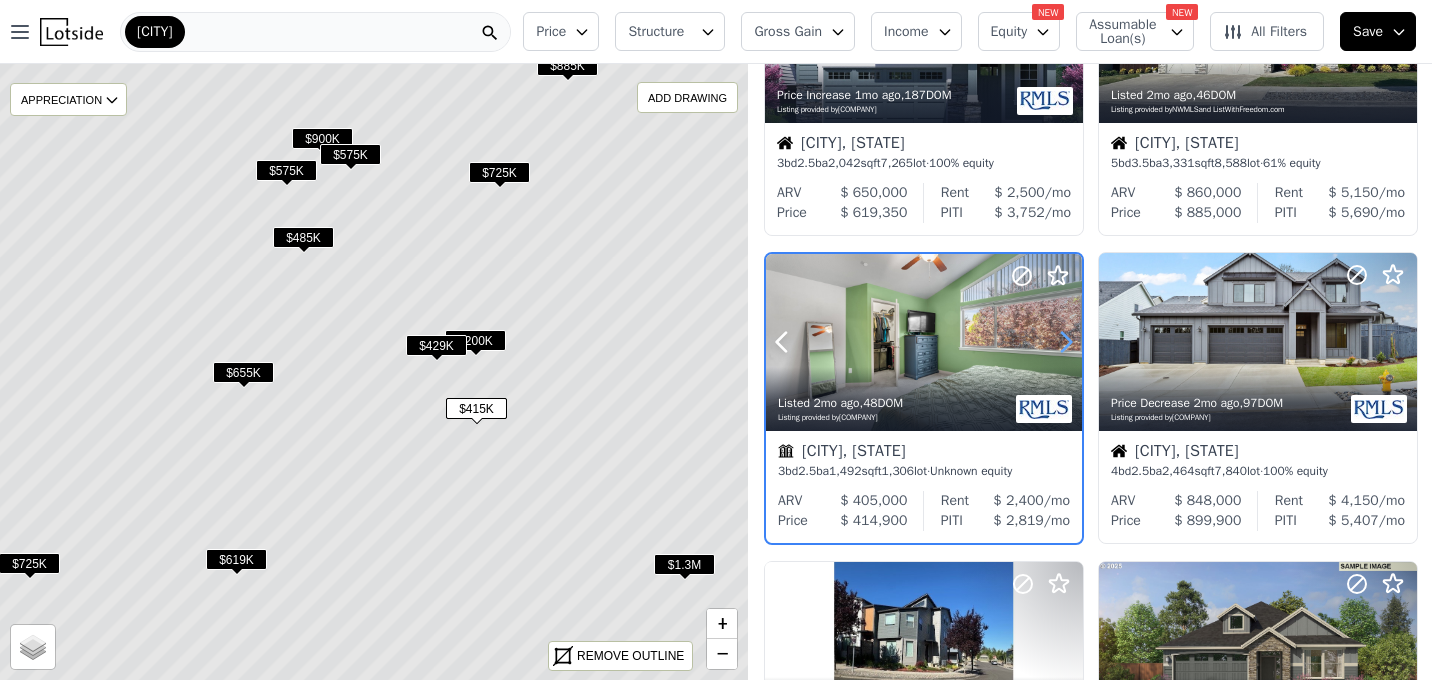 click 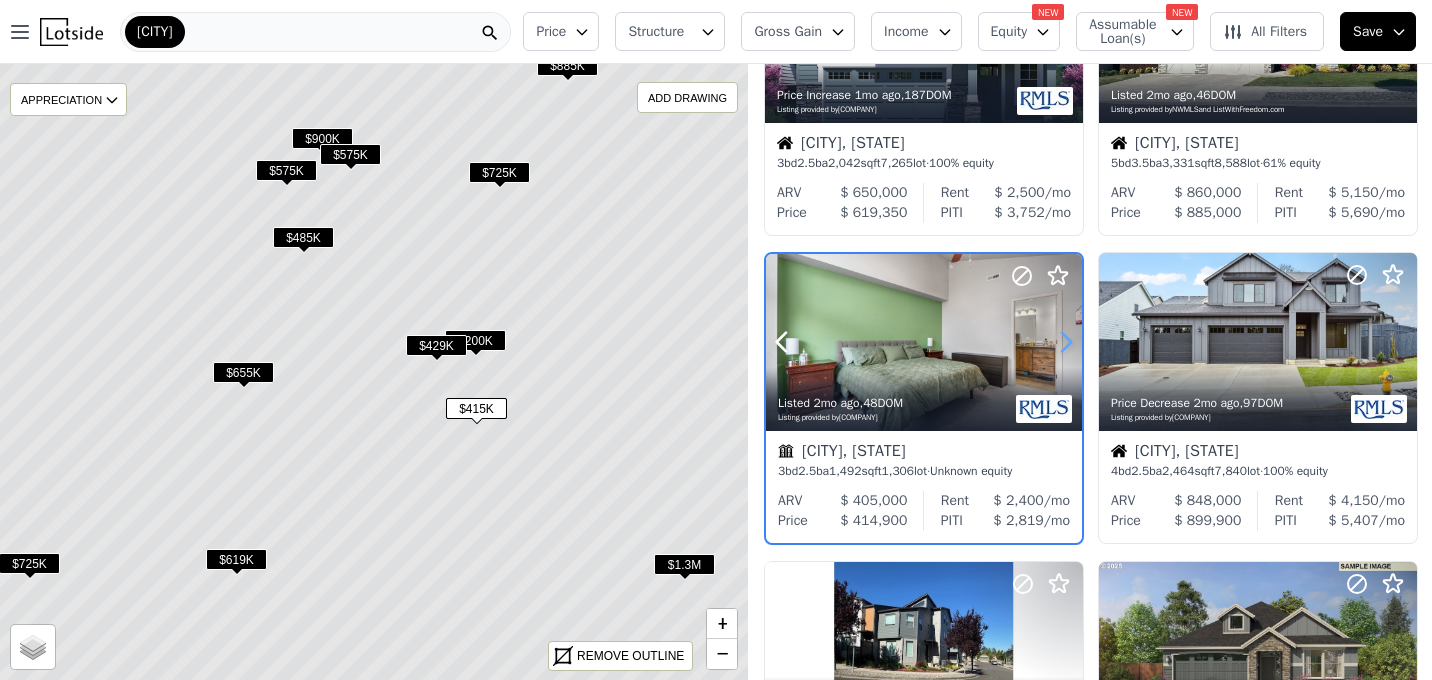 click 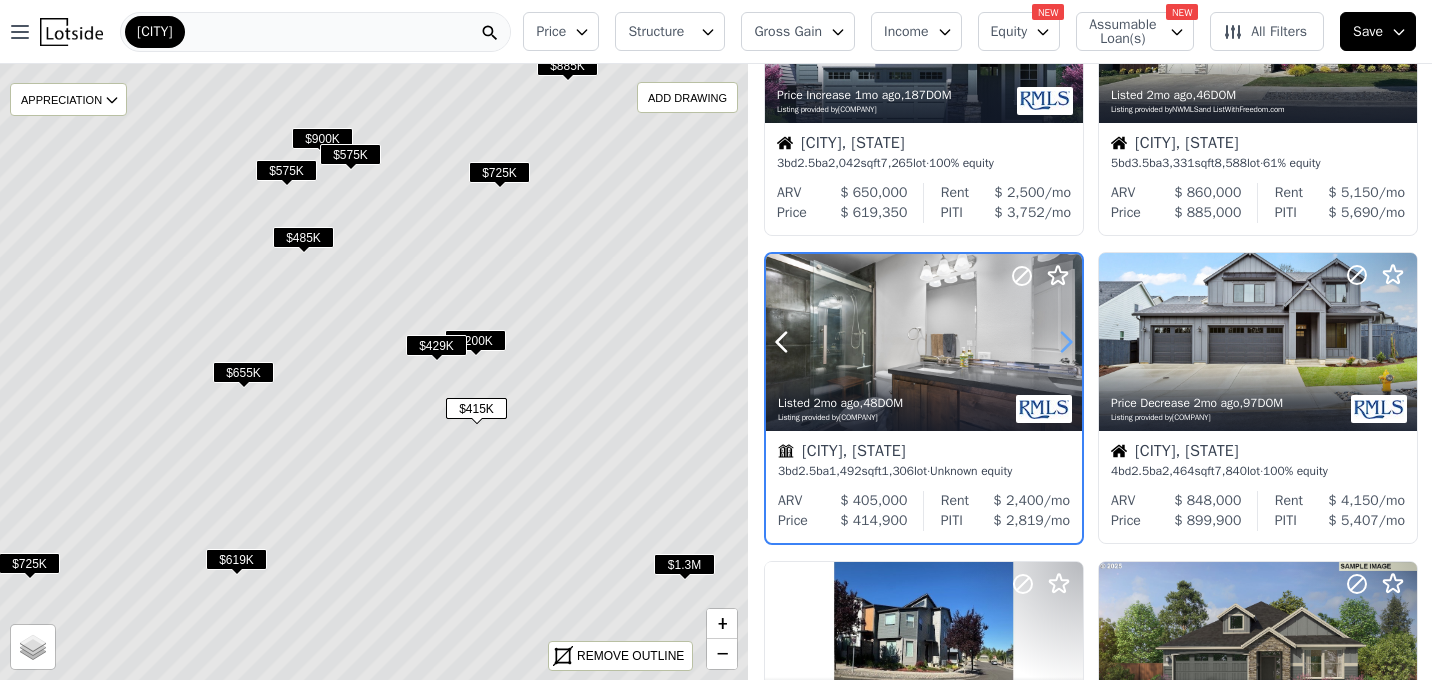 click 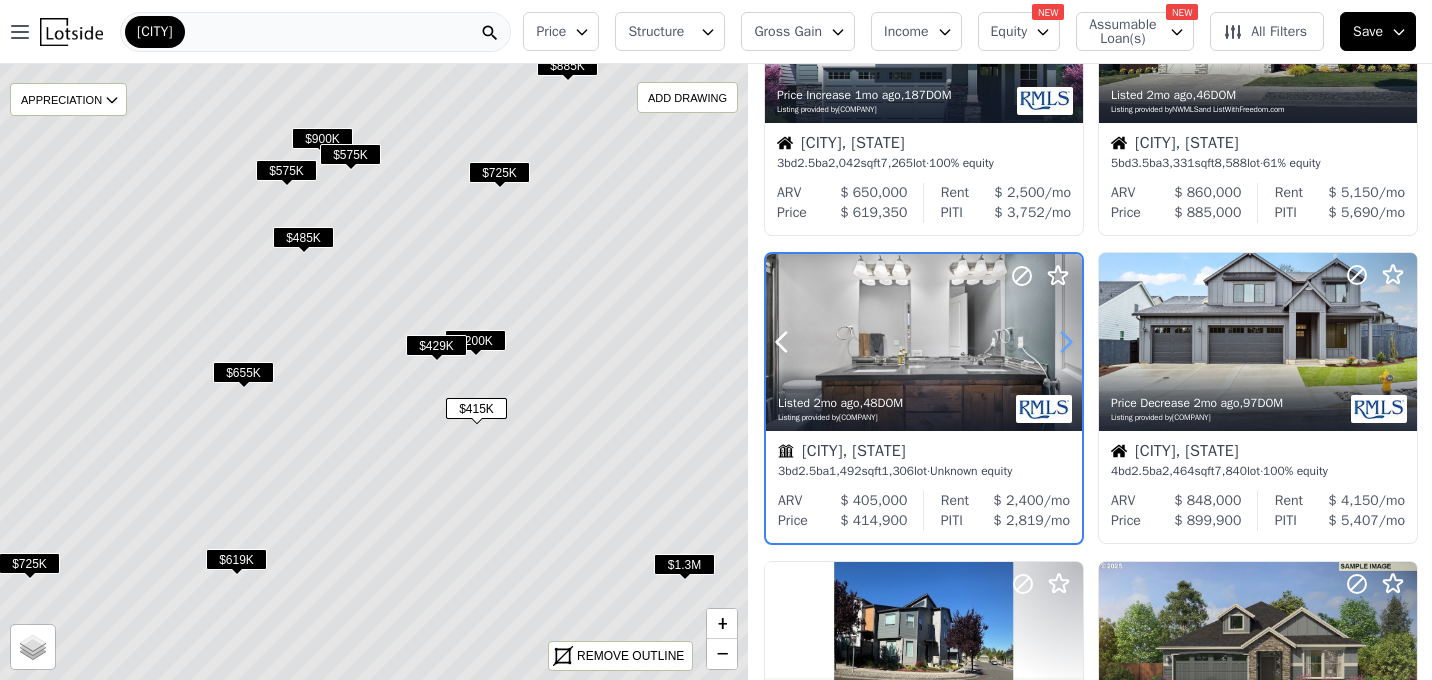 click 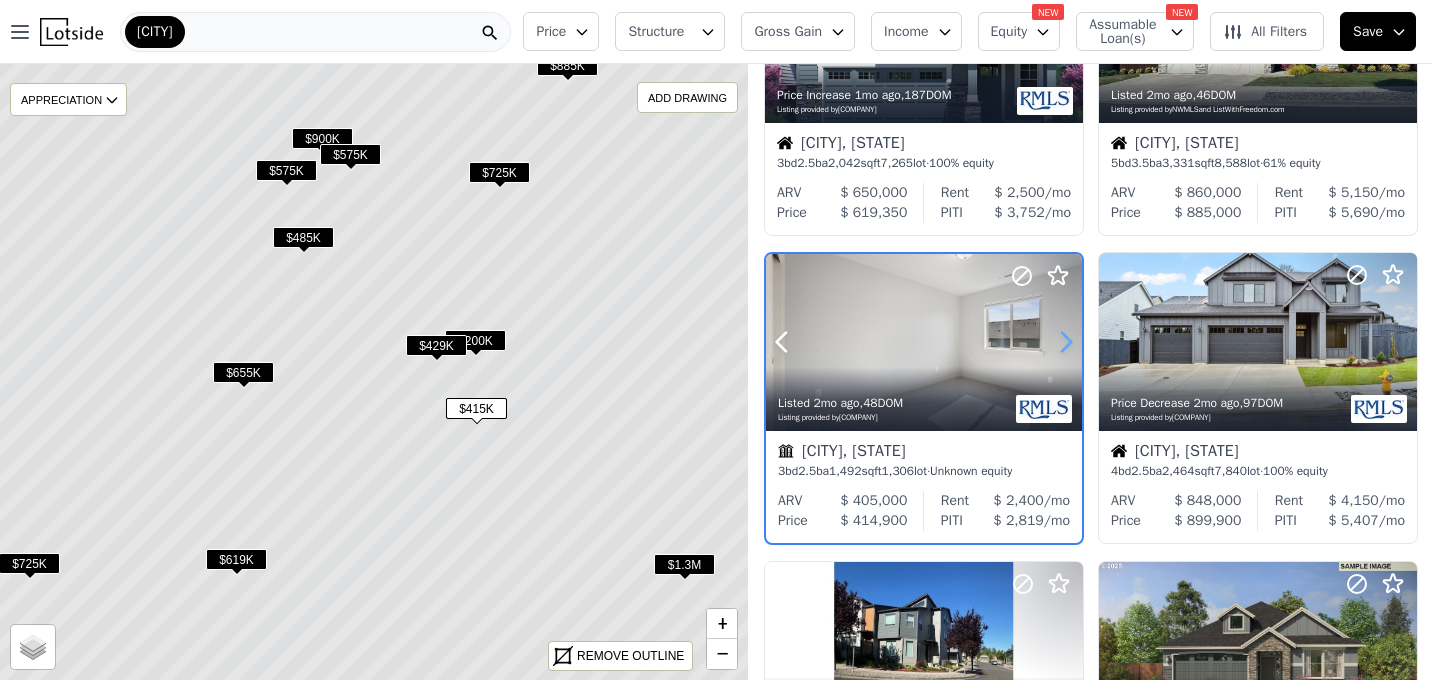 click 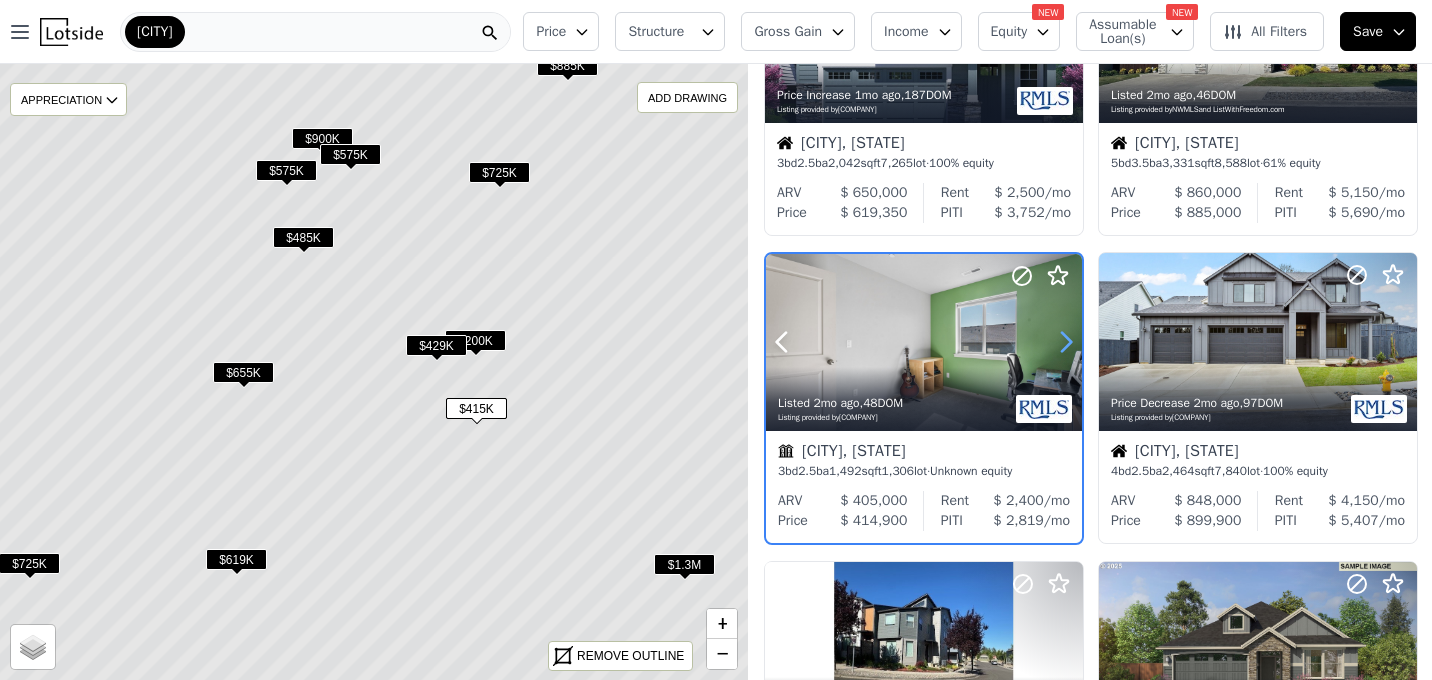 click 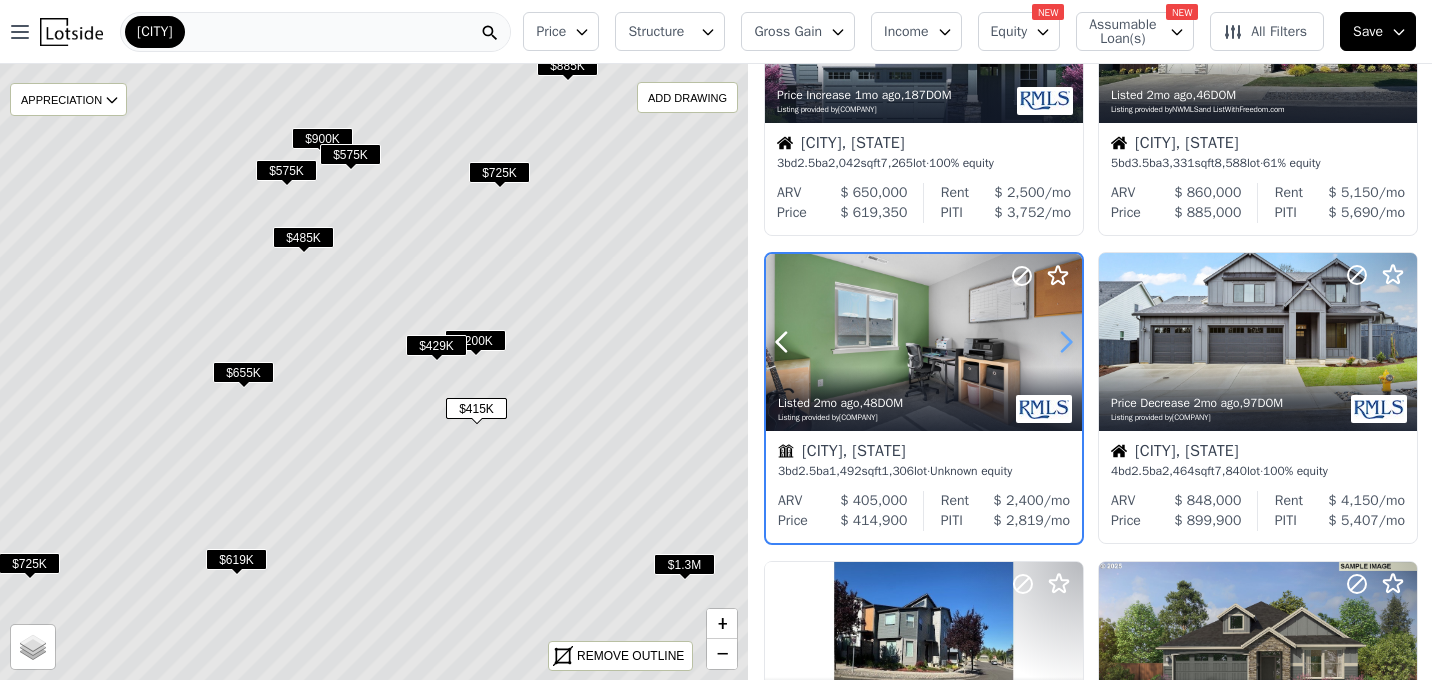 click 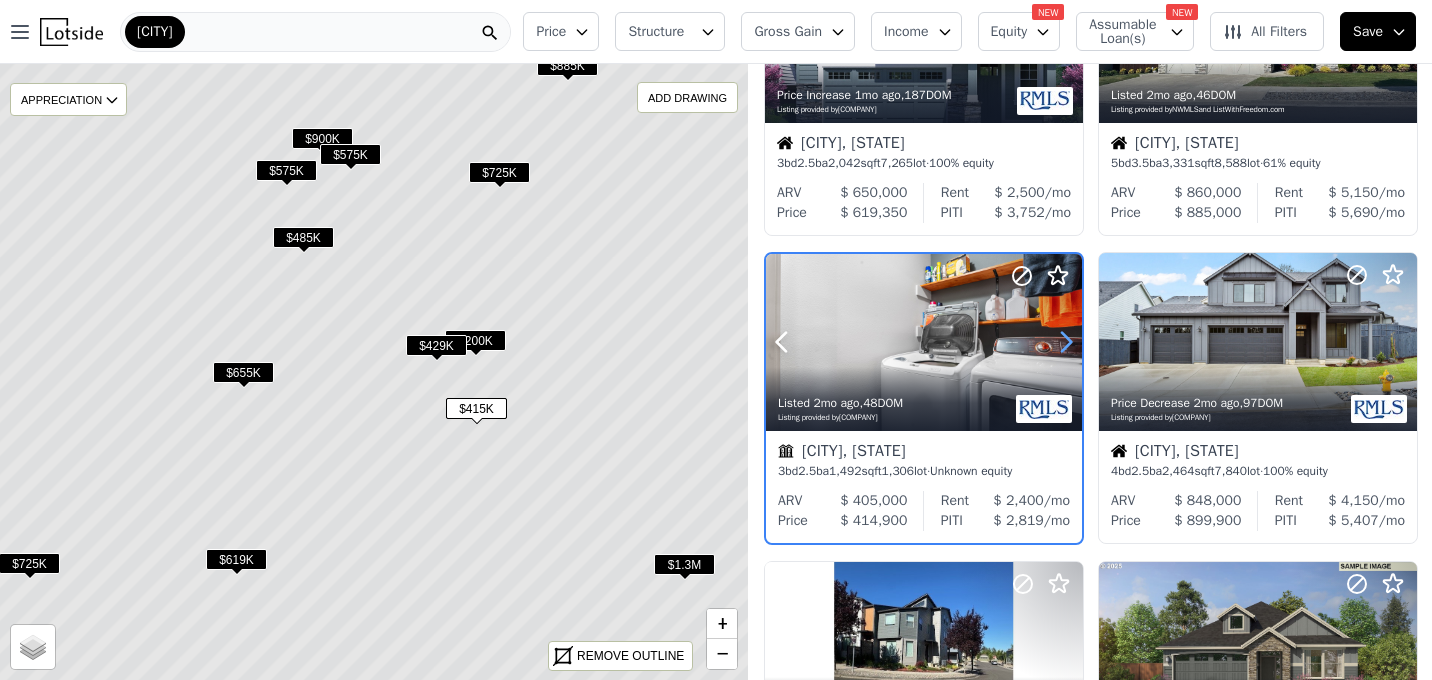click 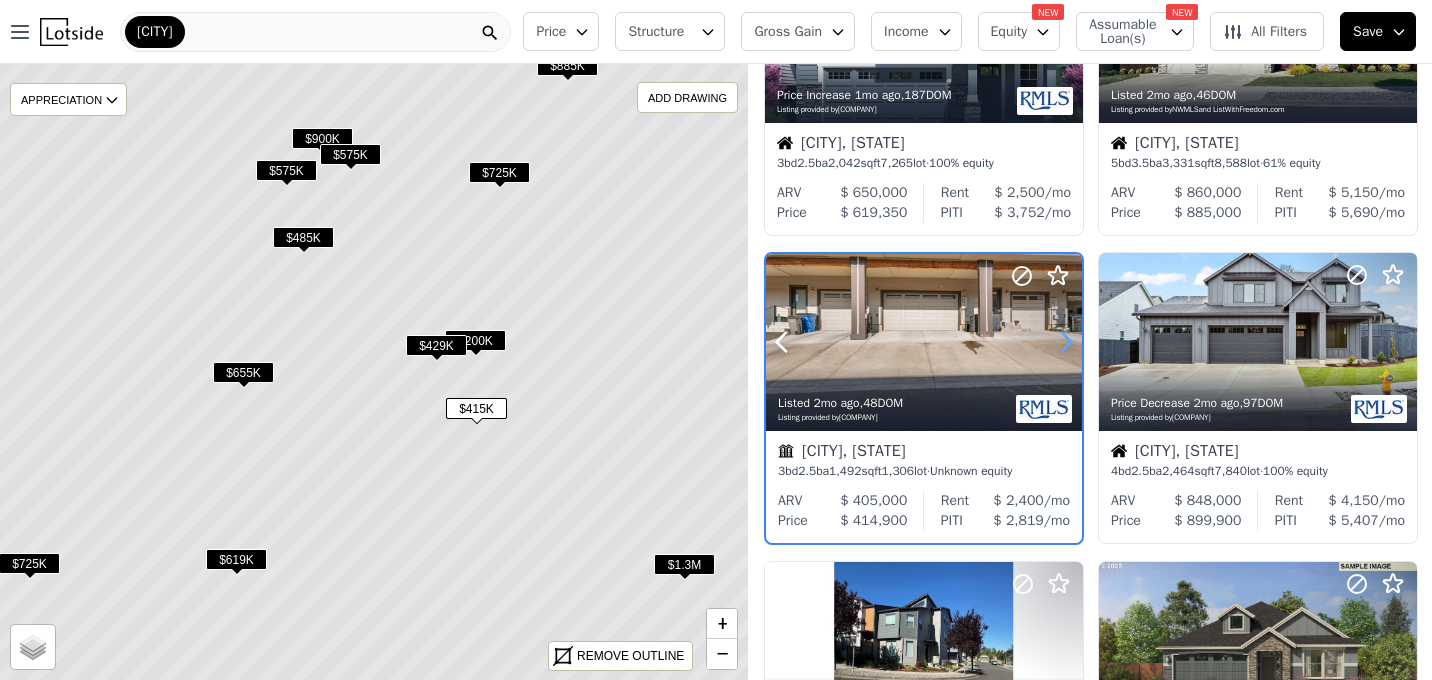 click 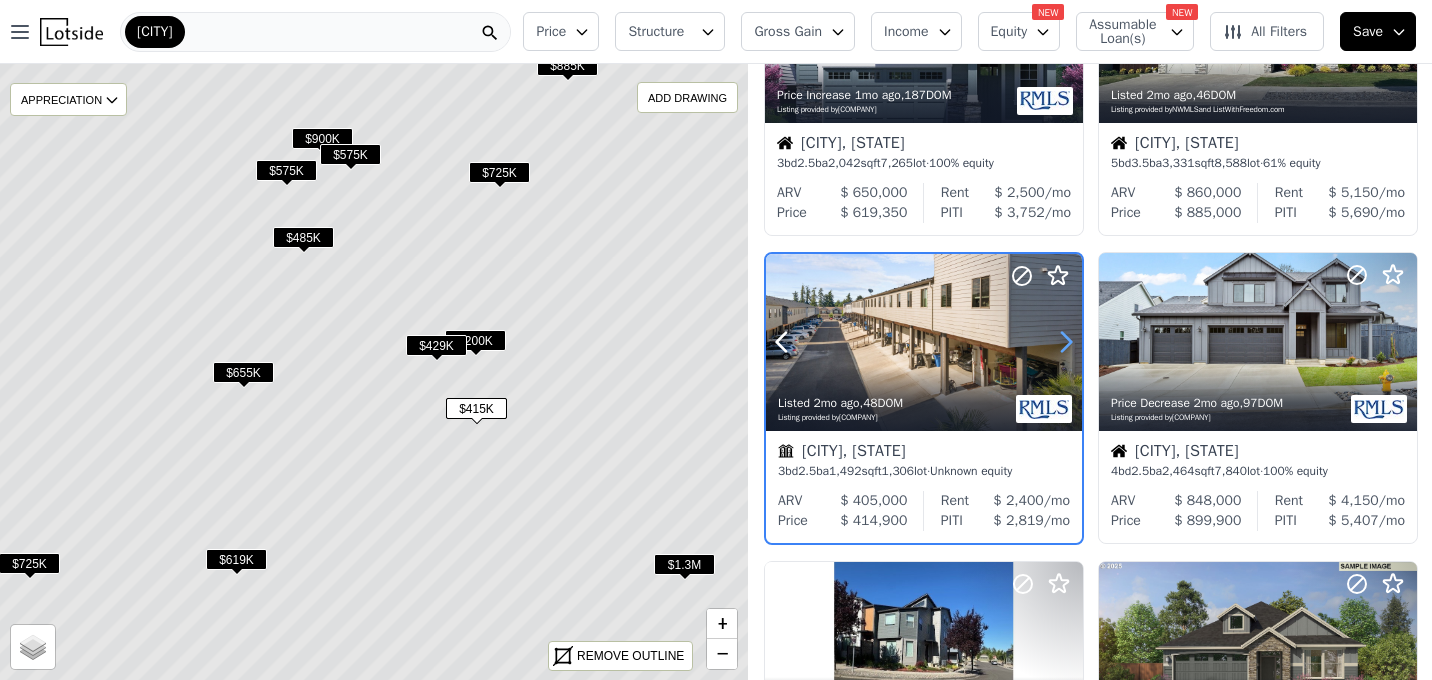 click 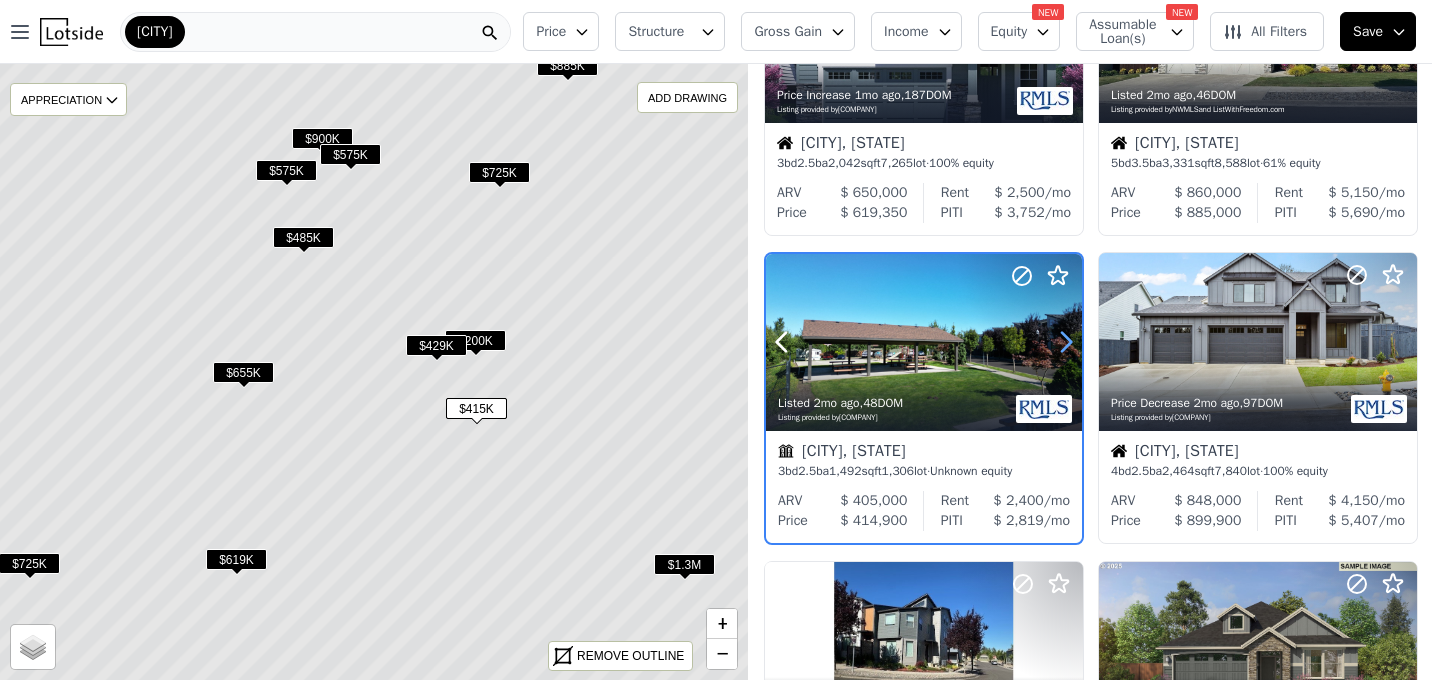 click 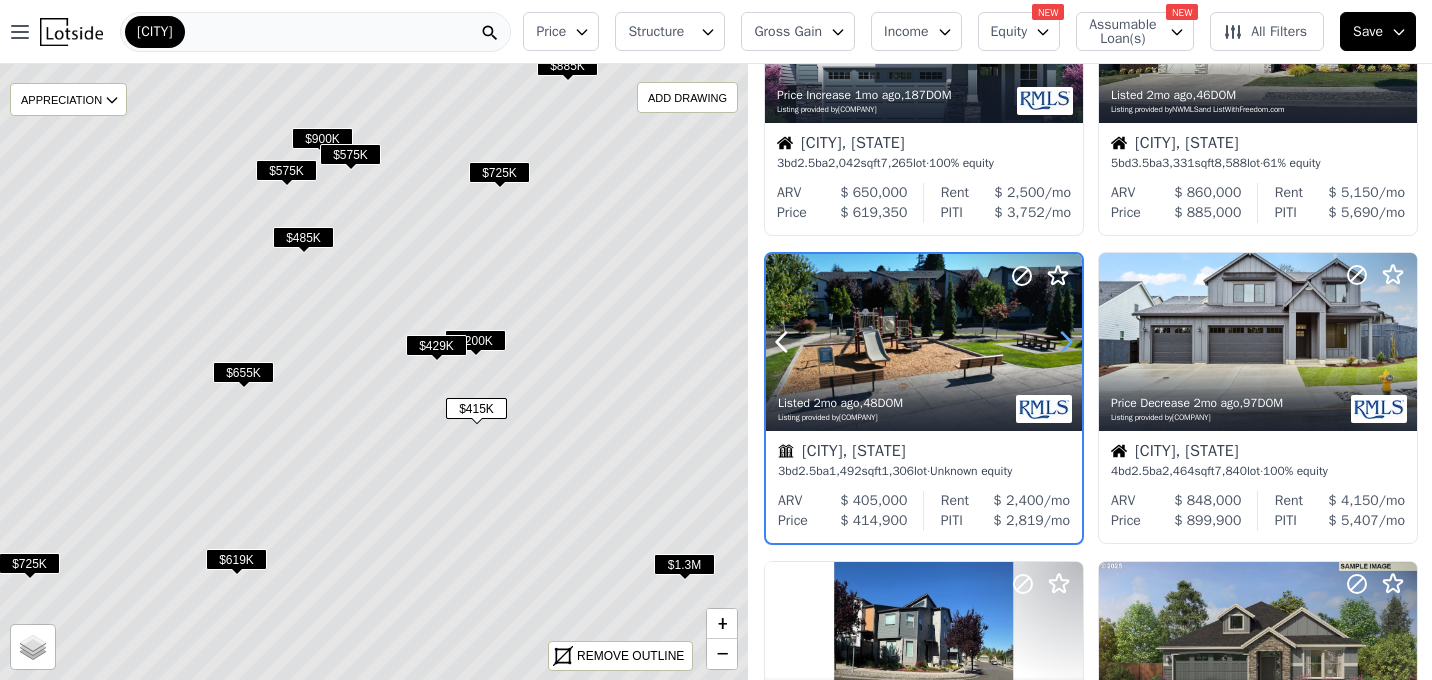 click 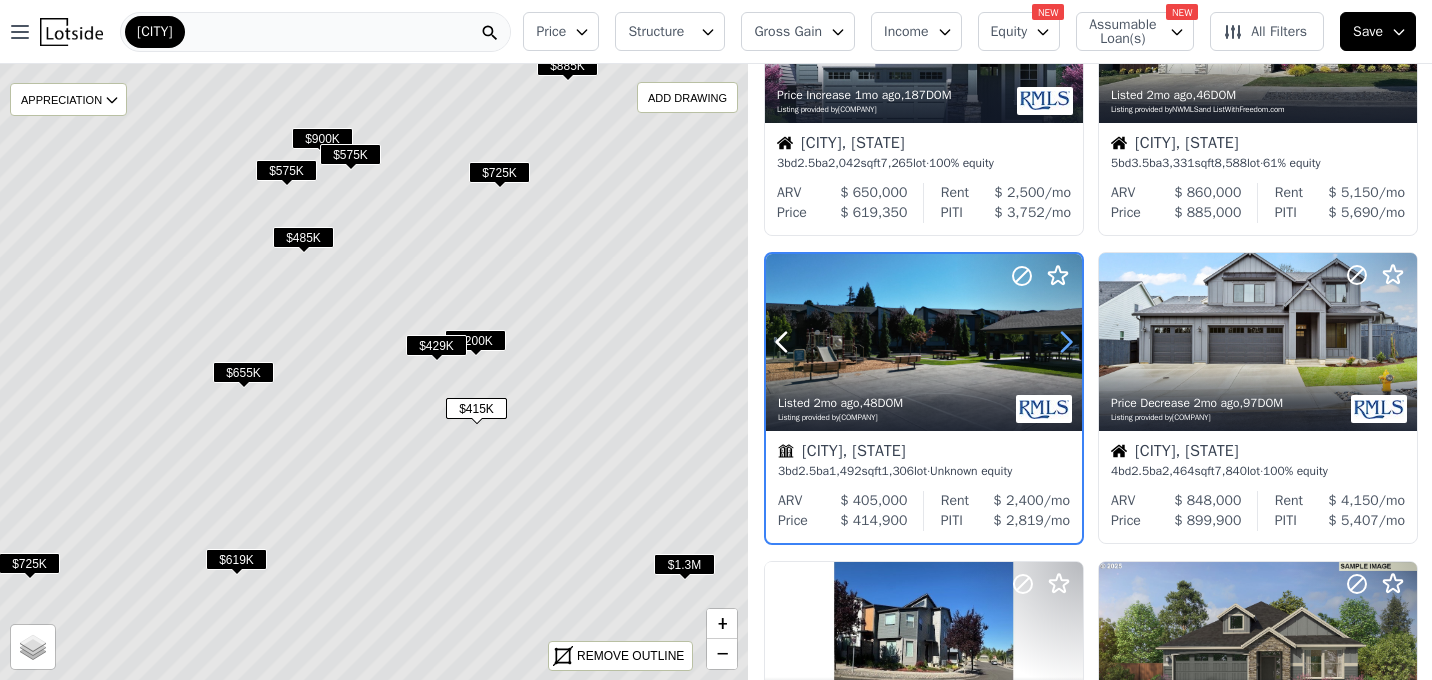 click 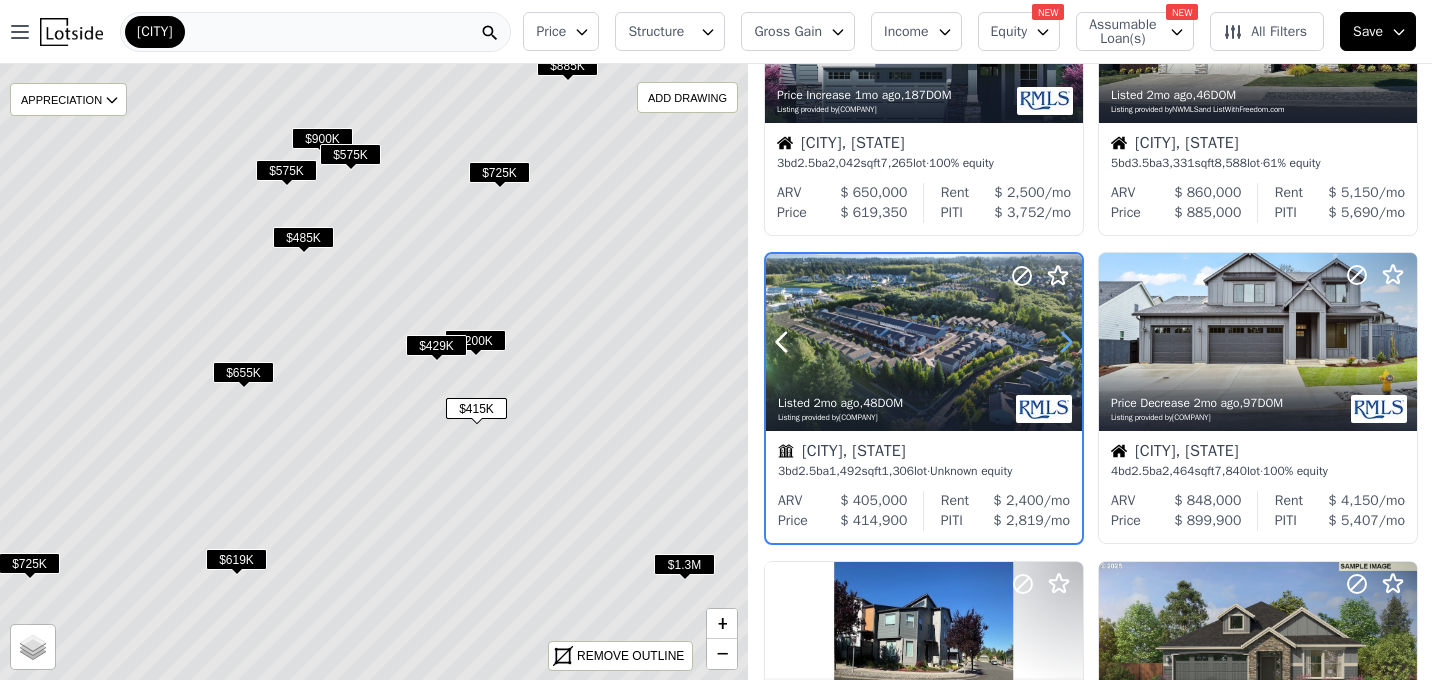 click 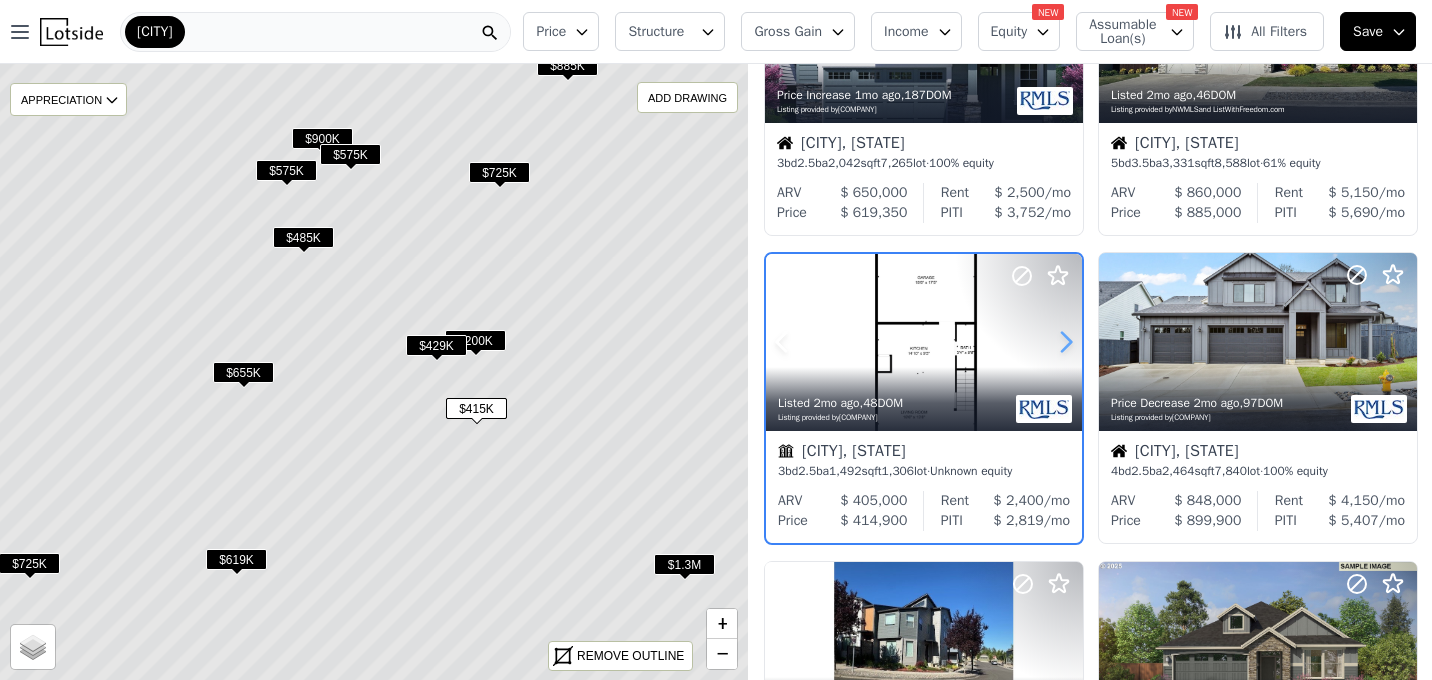 click 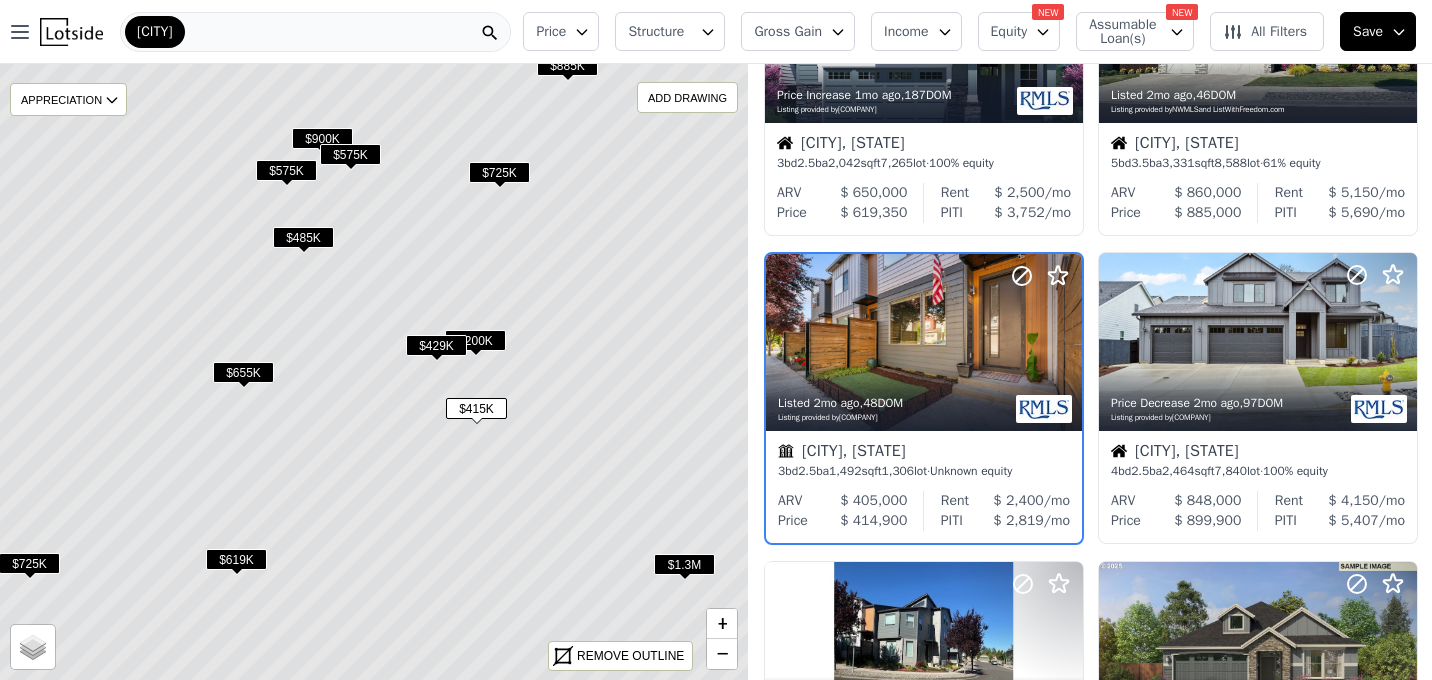 click on "$429K" at bounding box center [436, 345] 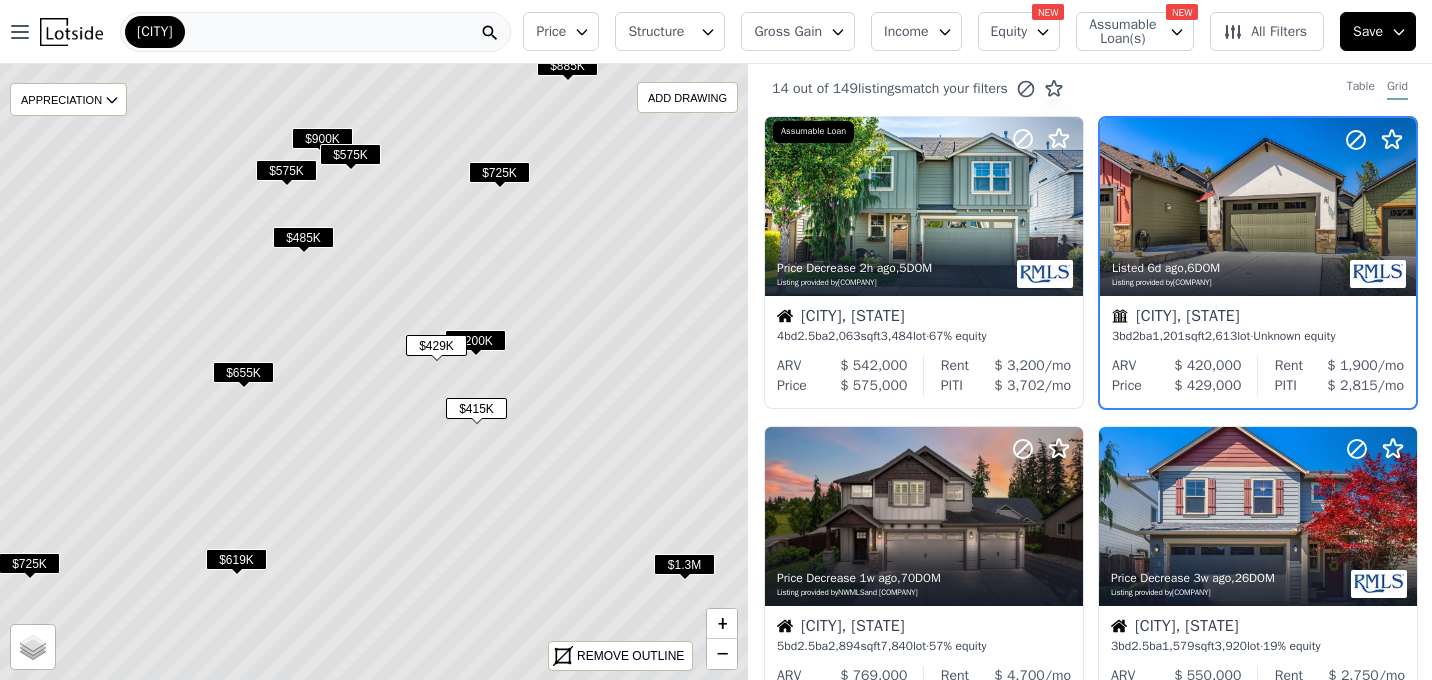 scroll, scrollTop: 0, scrollLeft: 0, axis: both 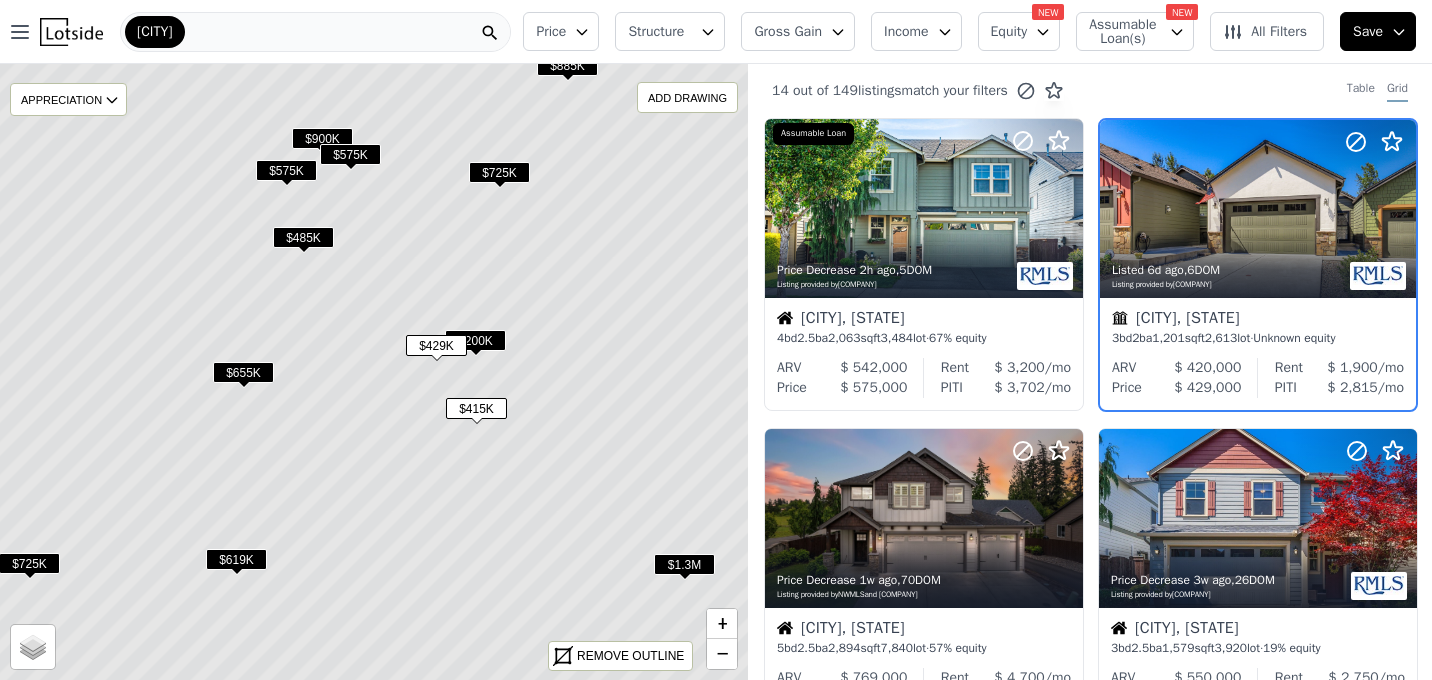 click on "$200K" at bounding box center (475, 340) 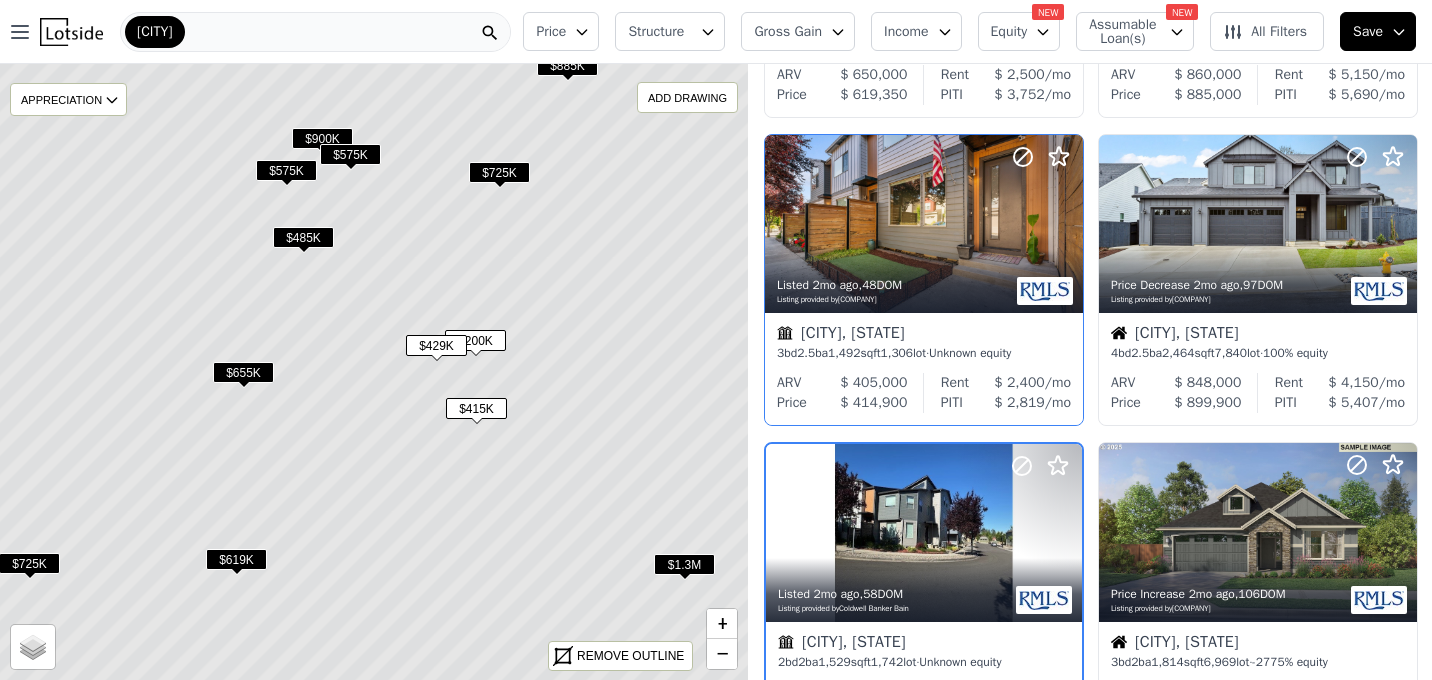 scroll, scrollTop: 1412, scrollLeft: 0, axis: vertical 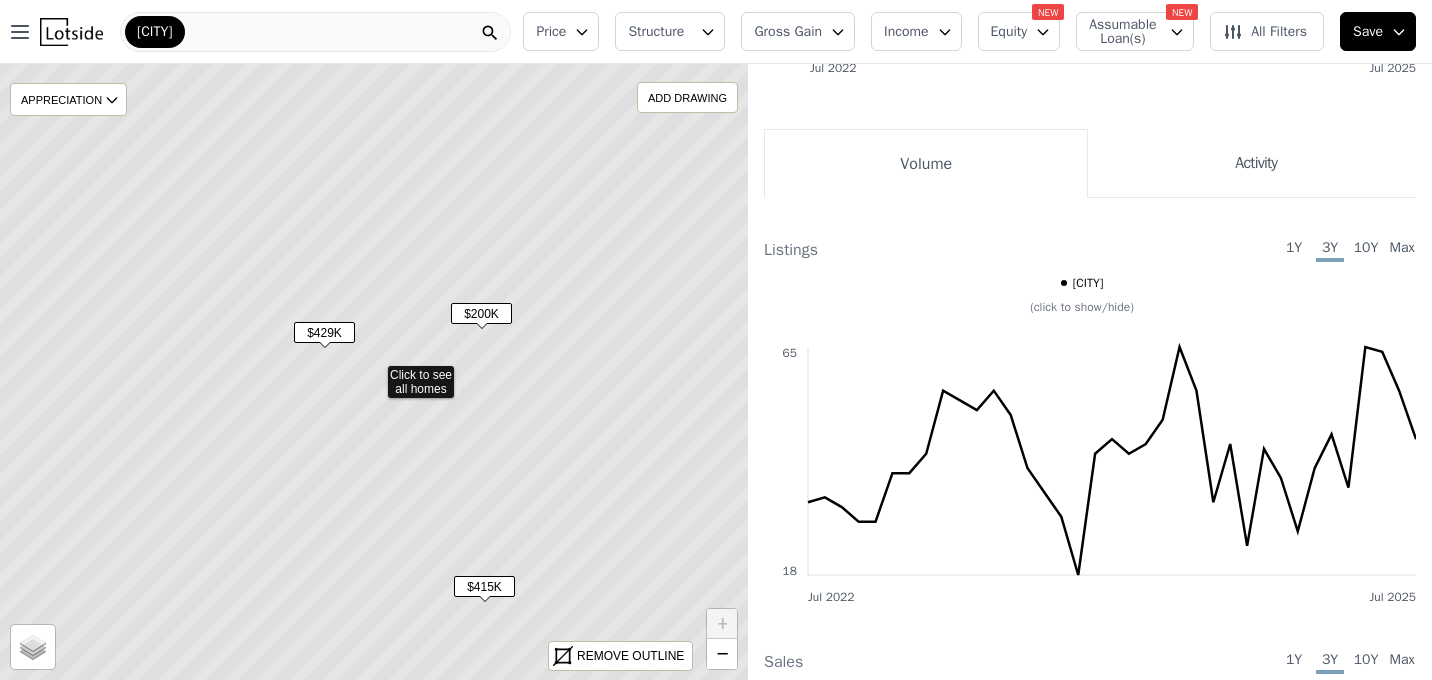 click on "$200K" at bounding box center (481, 313) 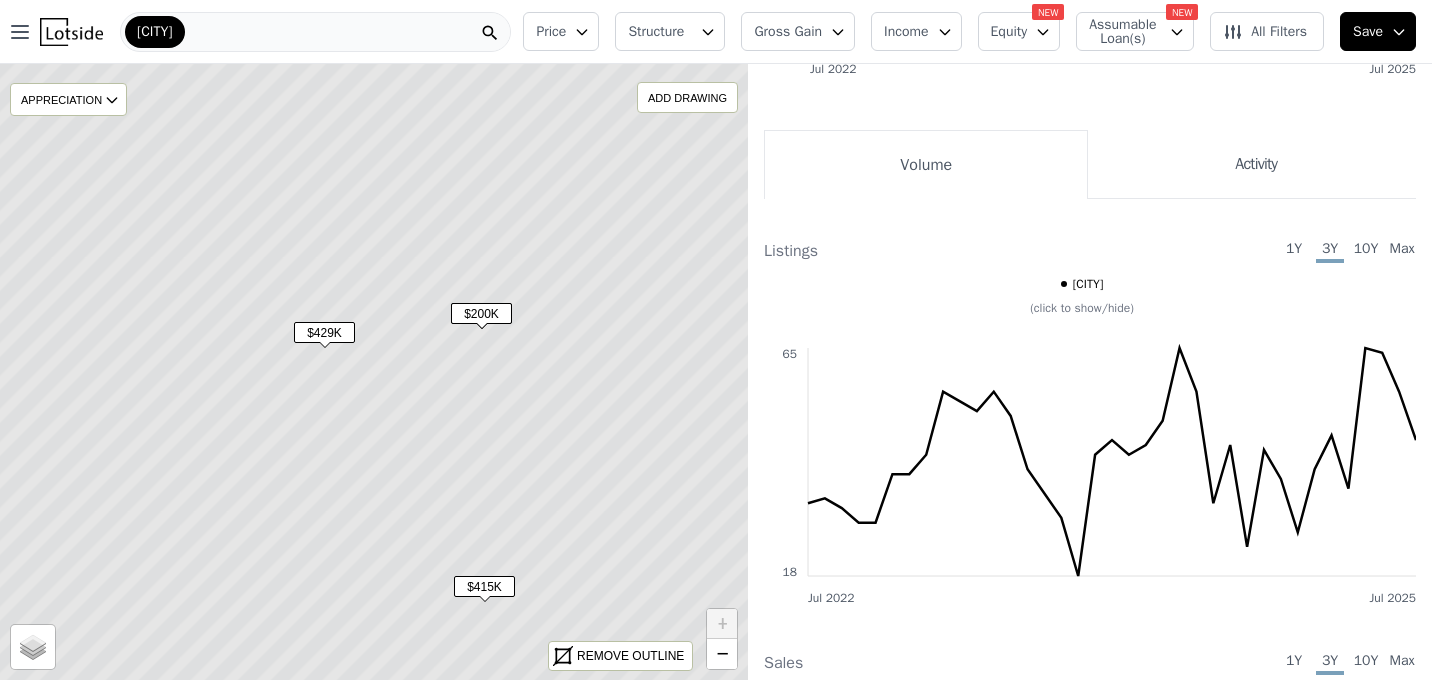 scroll, scrollTop: 172, scrollLeft: 0, axis: vertical 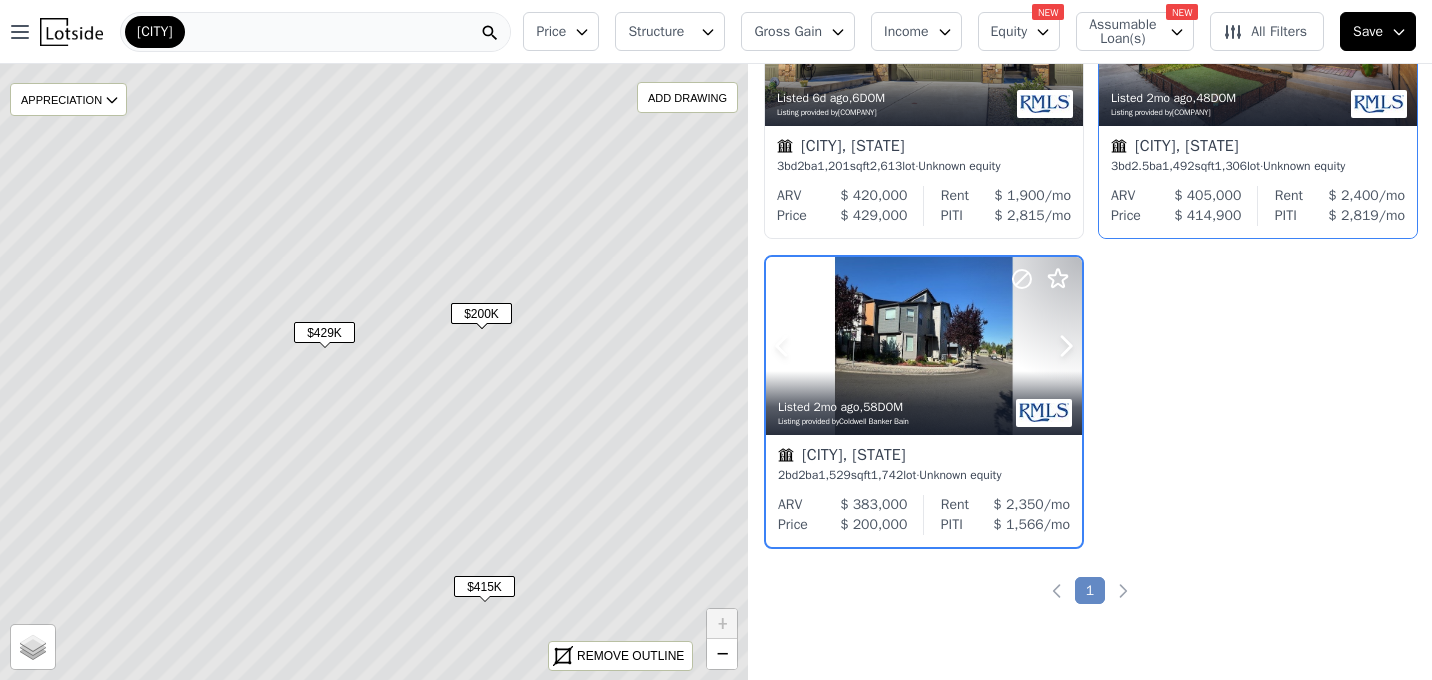 click at bounding box center (924, 346) 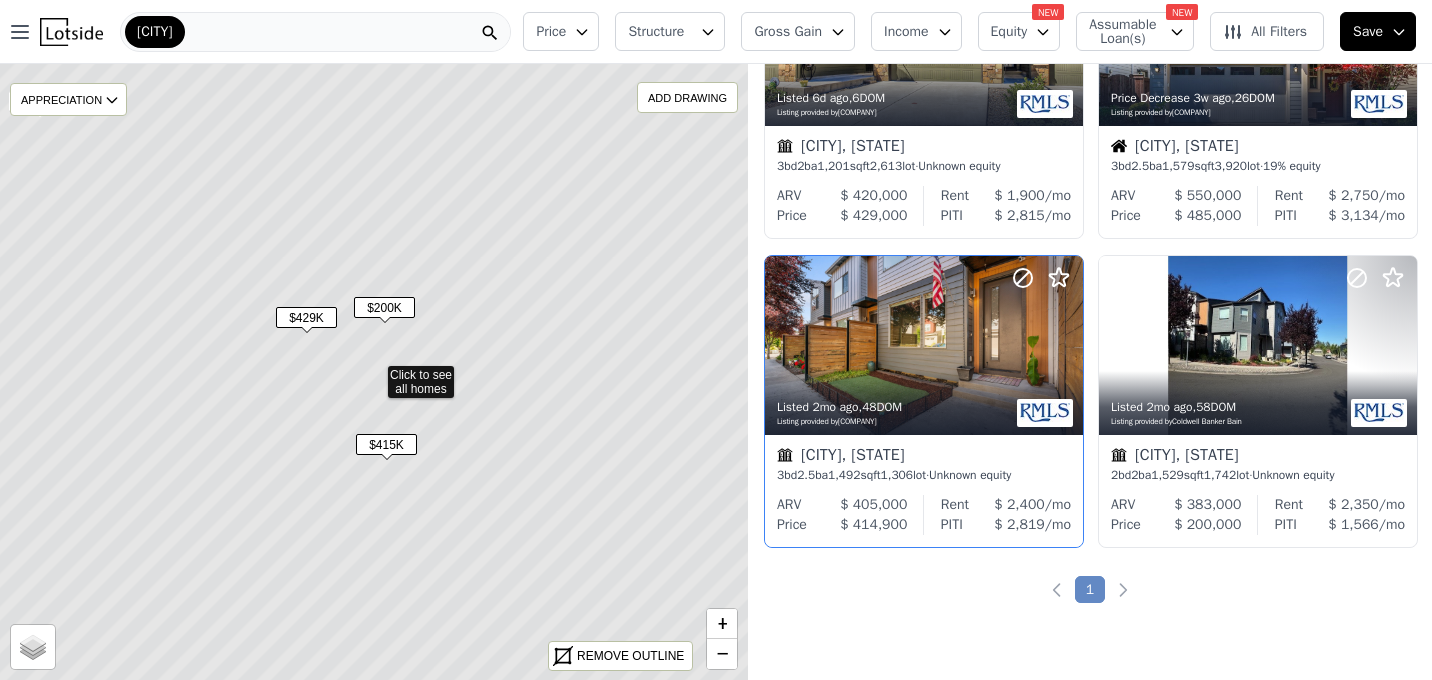 click on "Gross Gain" at bounding box center [798, 31] 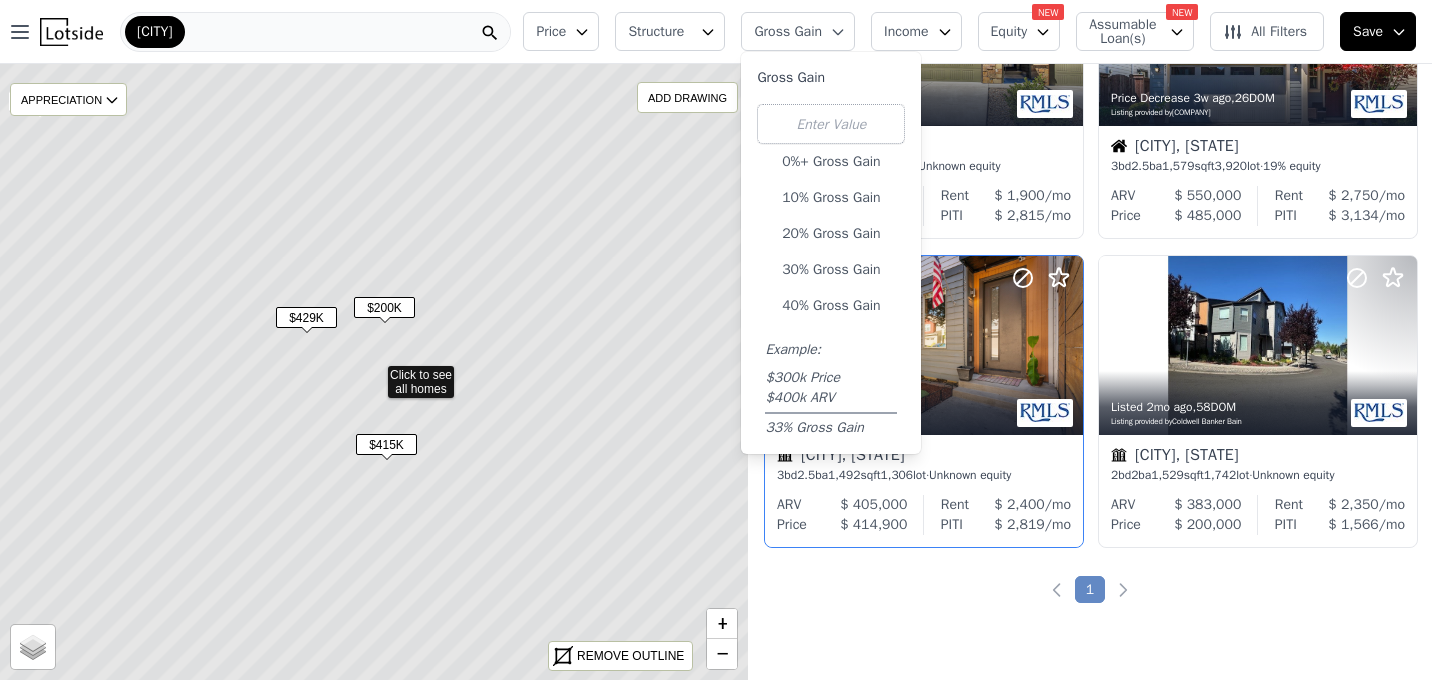 click 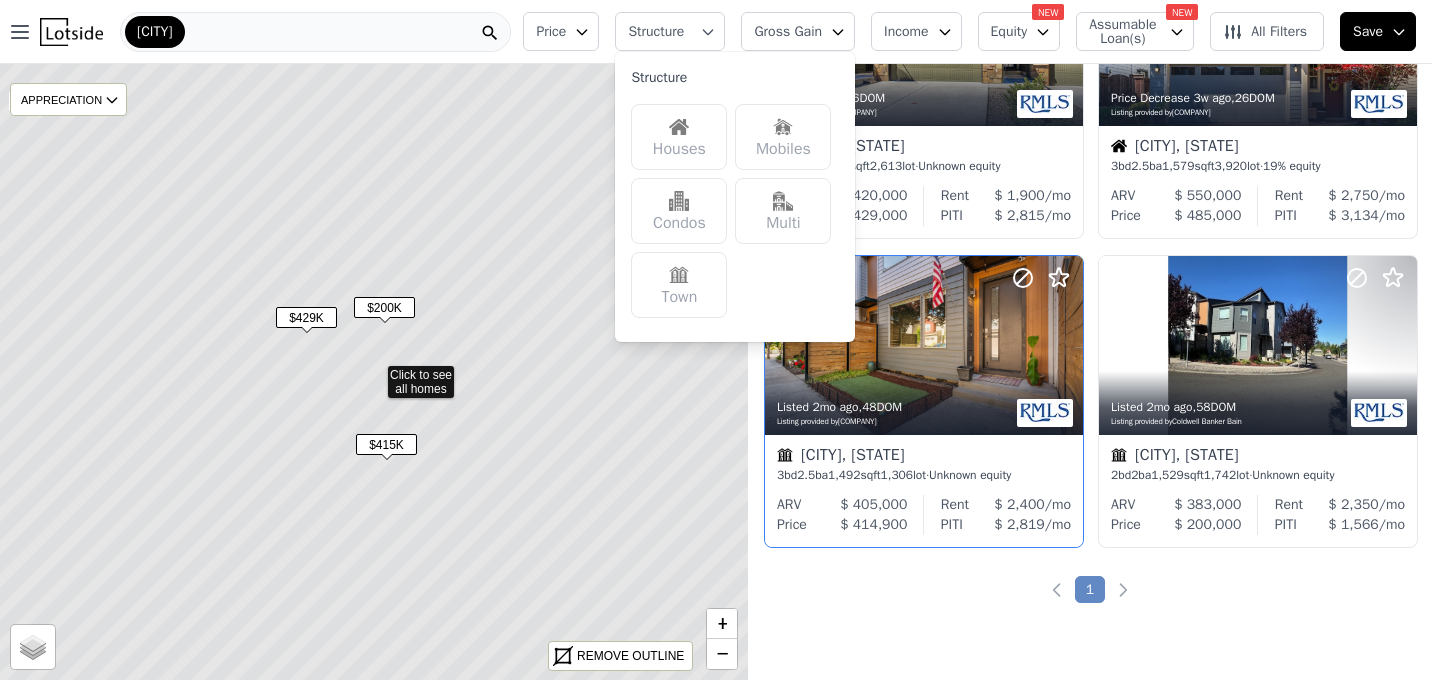 click on "Income" at bounding box center [916, 31] 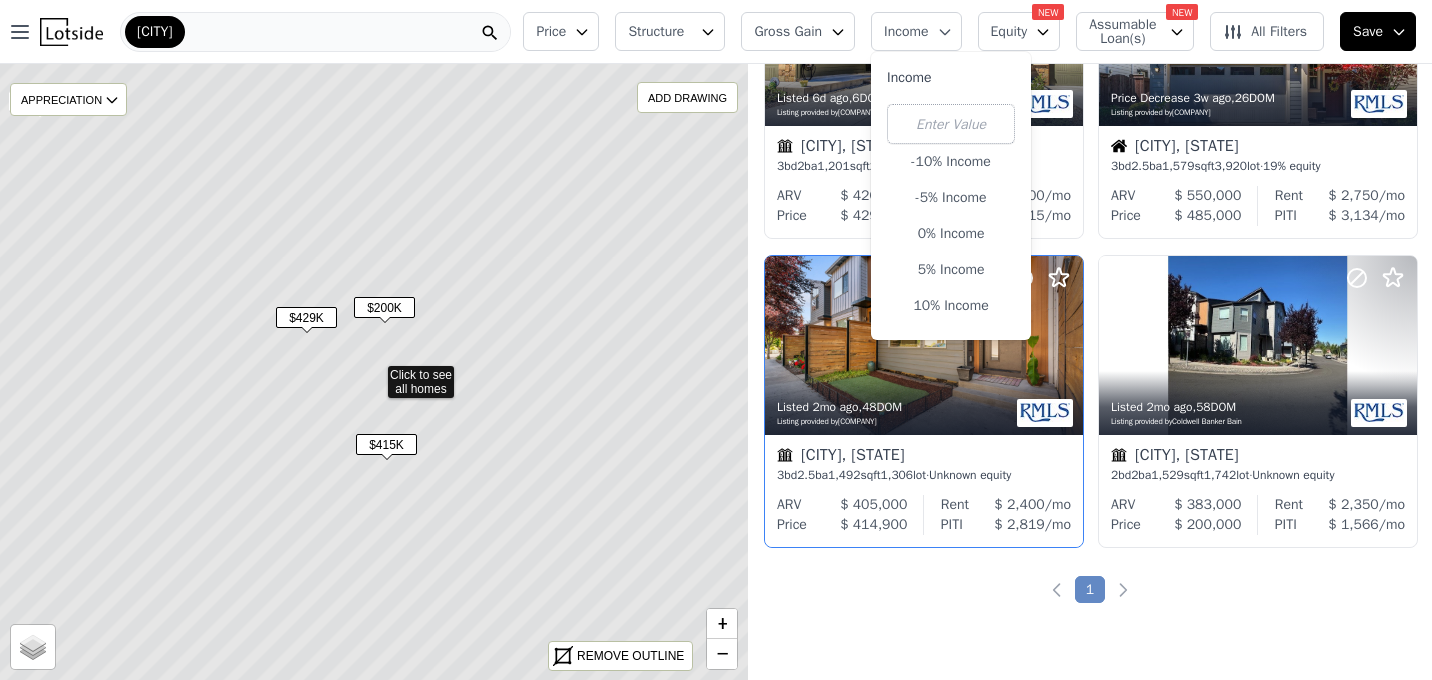 click on "Equity" at bounding box center [1009, 32] 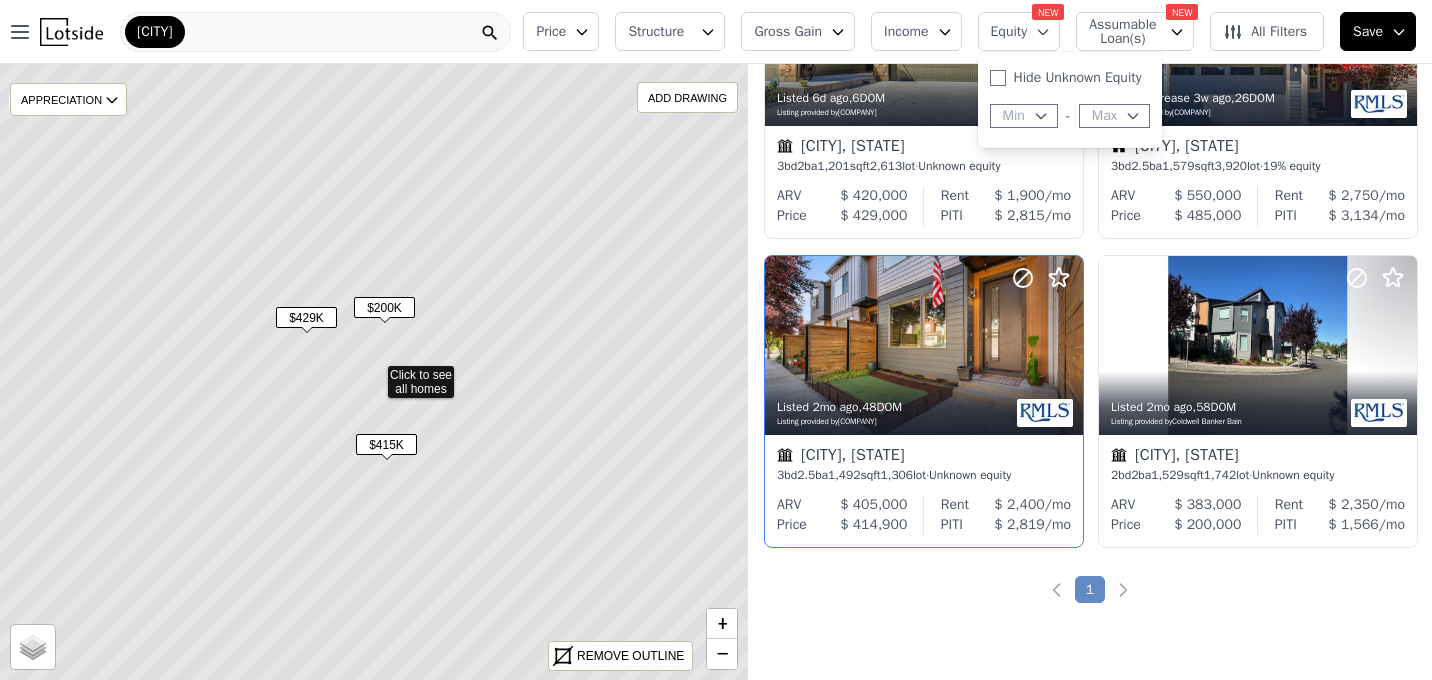 click on "Assumable Loan(s)" at bounding box center [1121, 32] 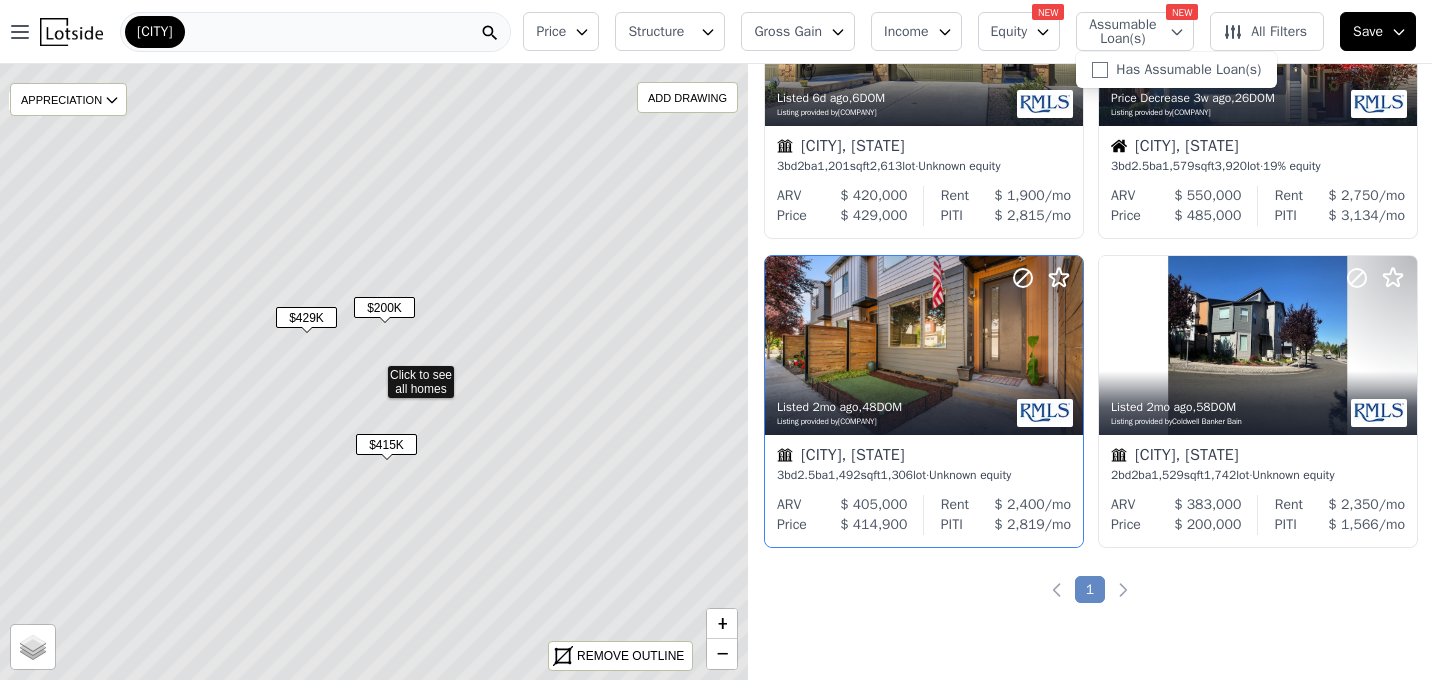 click on "All Filters" at bounding box center (1265, 32) 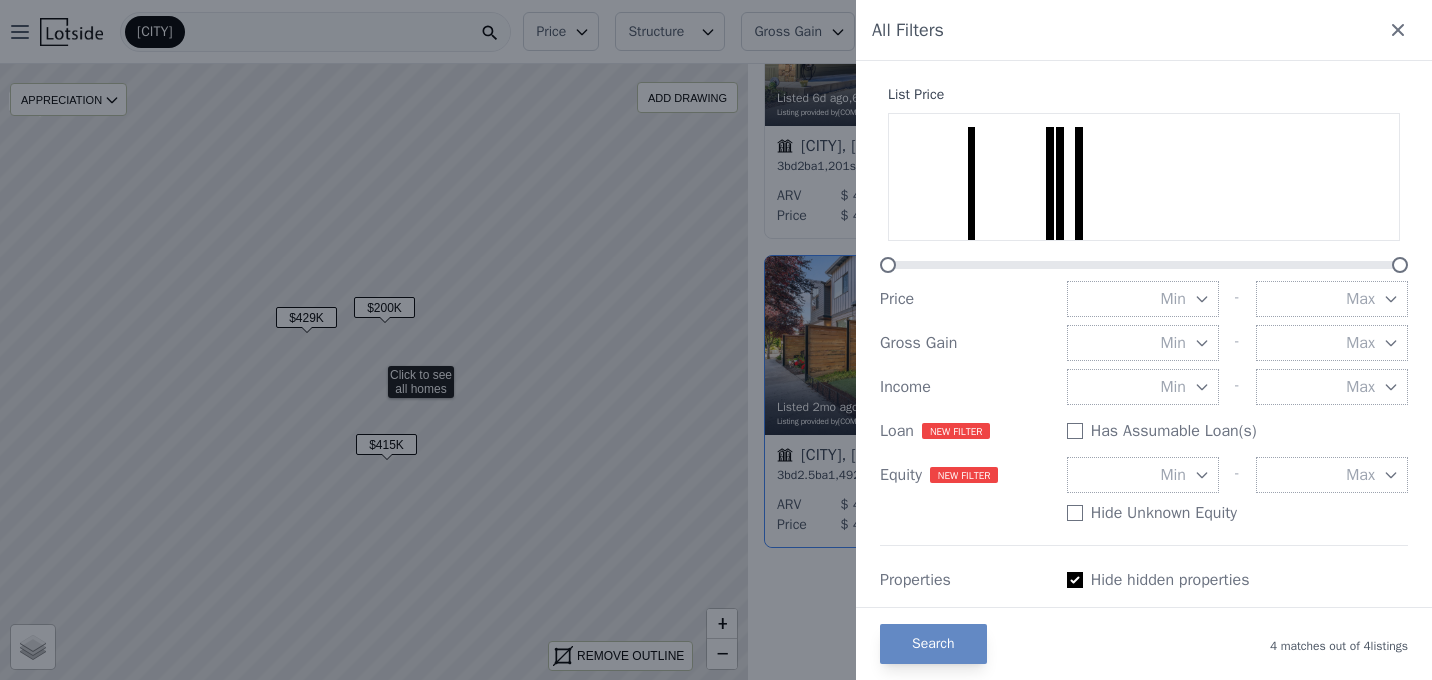 scroll, scrollTop: 0, scrollLeft: 0, axis: both 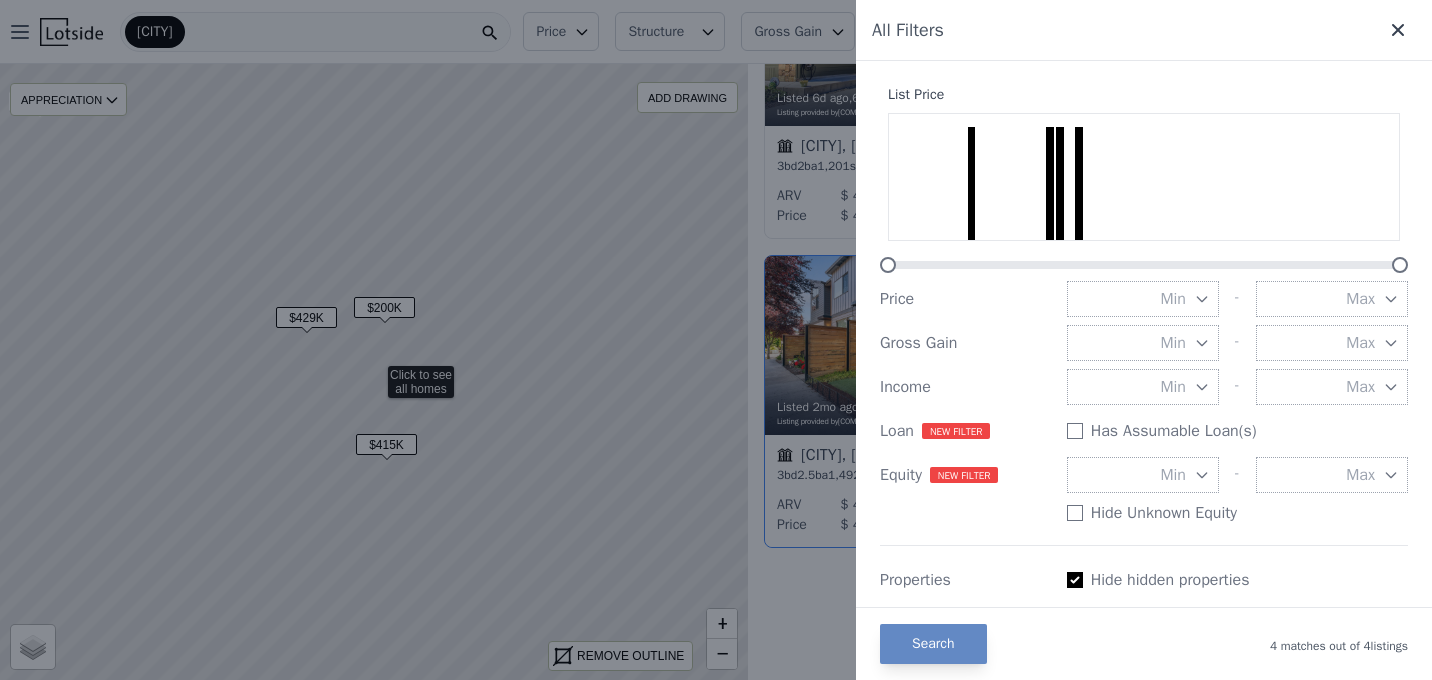 click 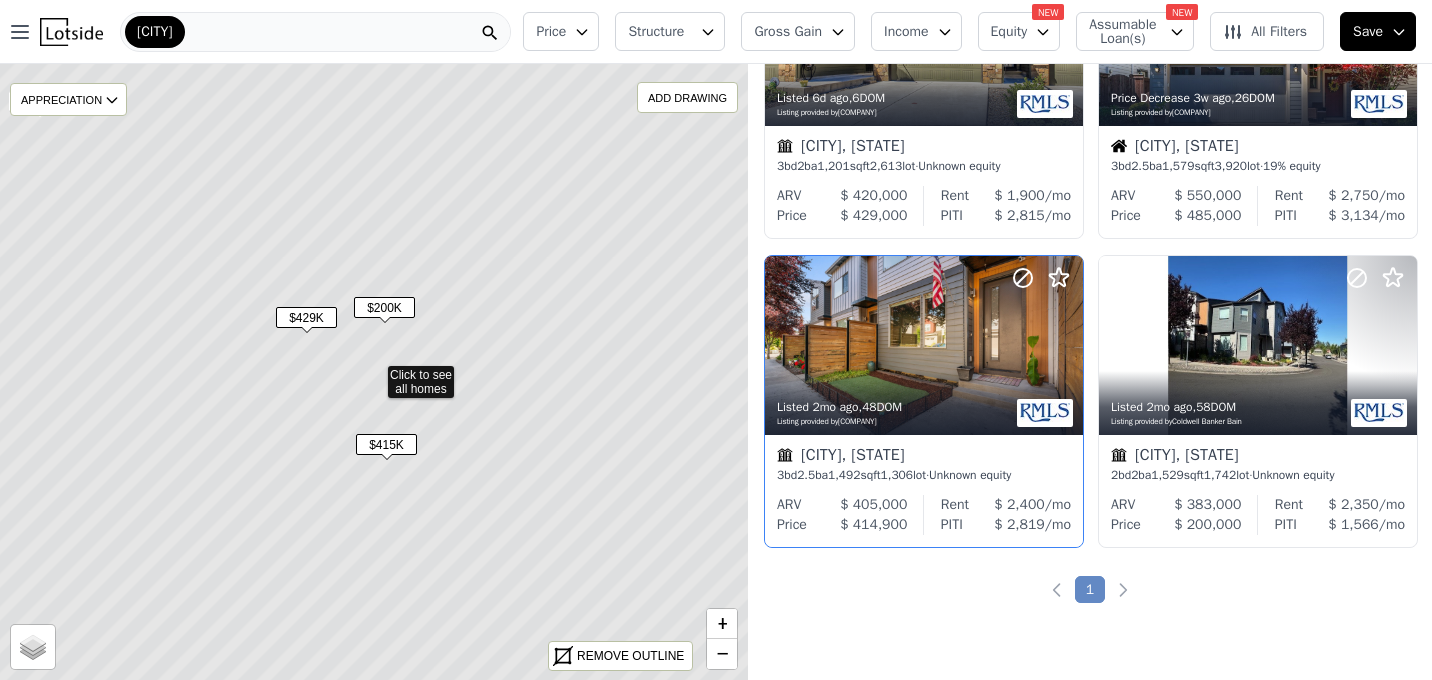 click on "Assumable Loan(s)" at bounding box center (1121, 32) 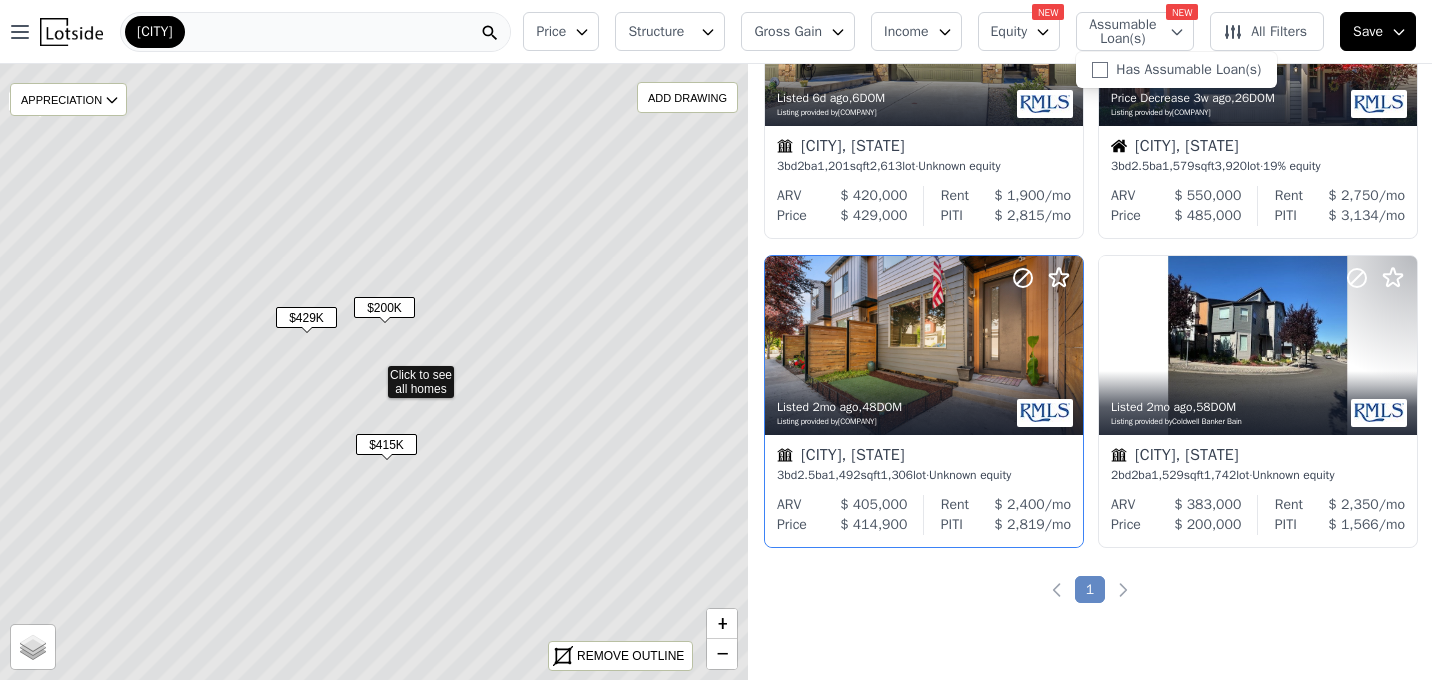 click on "Assumable Loan(s)" at bounding box center (1121, 32) 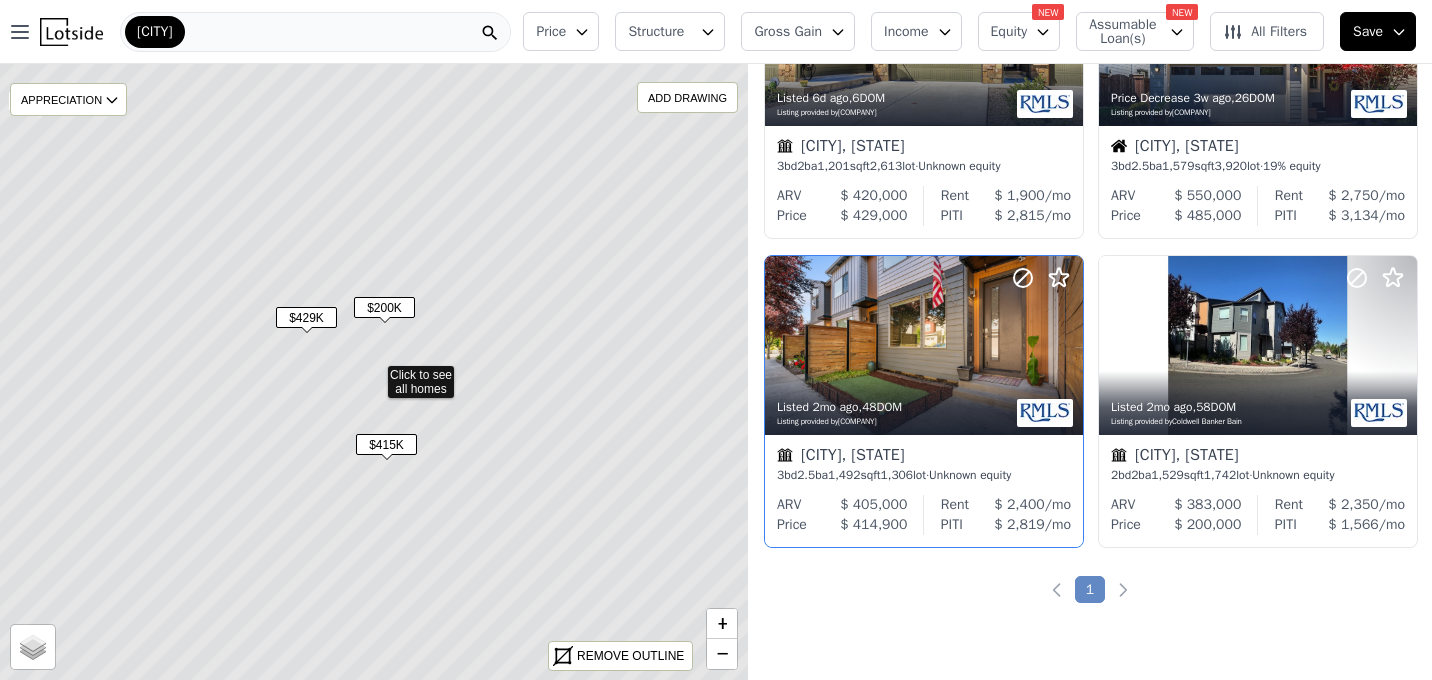 click 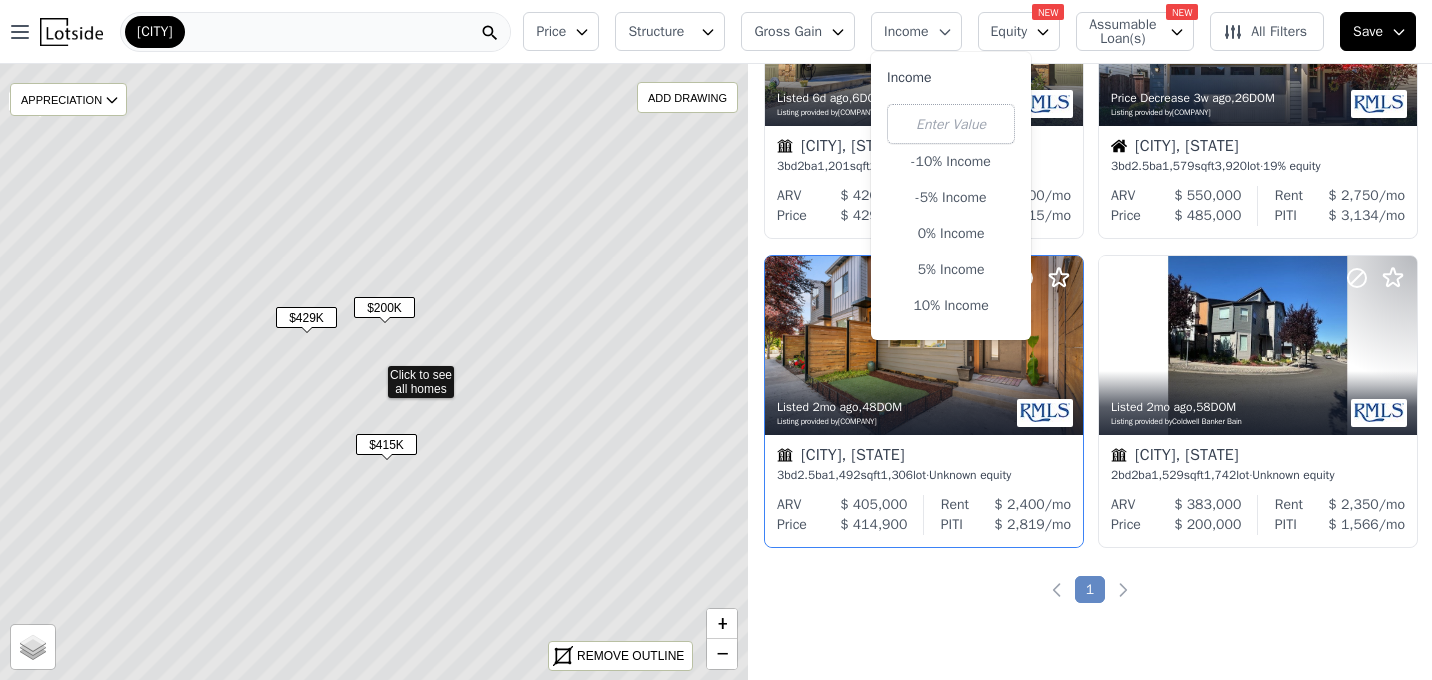 click 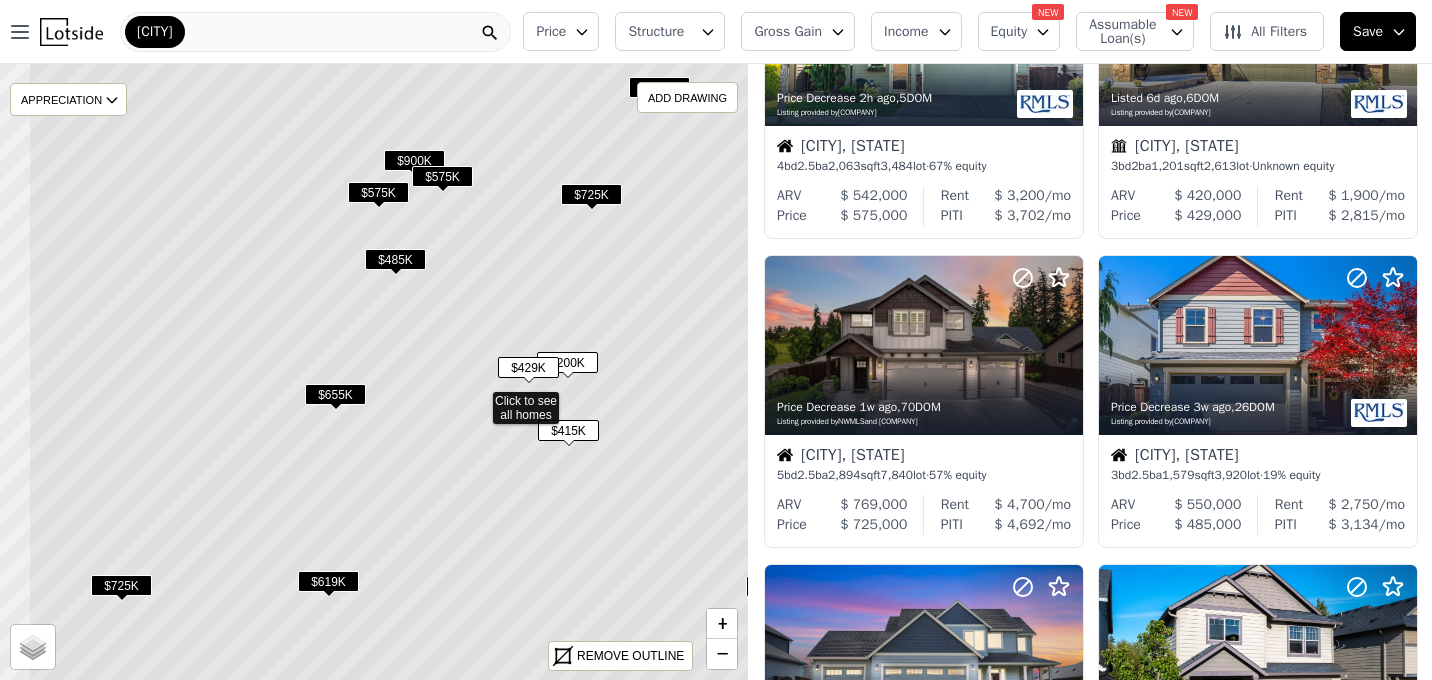 drag, startPoint x: 344, startPoint y: 406, endPoint x: 456, endPoint y: 435, distance: 115.69356 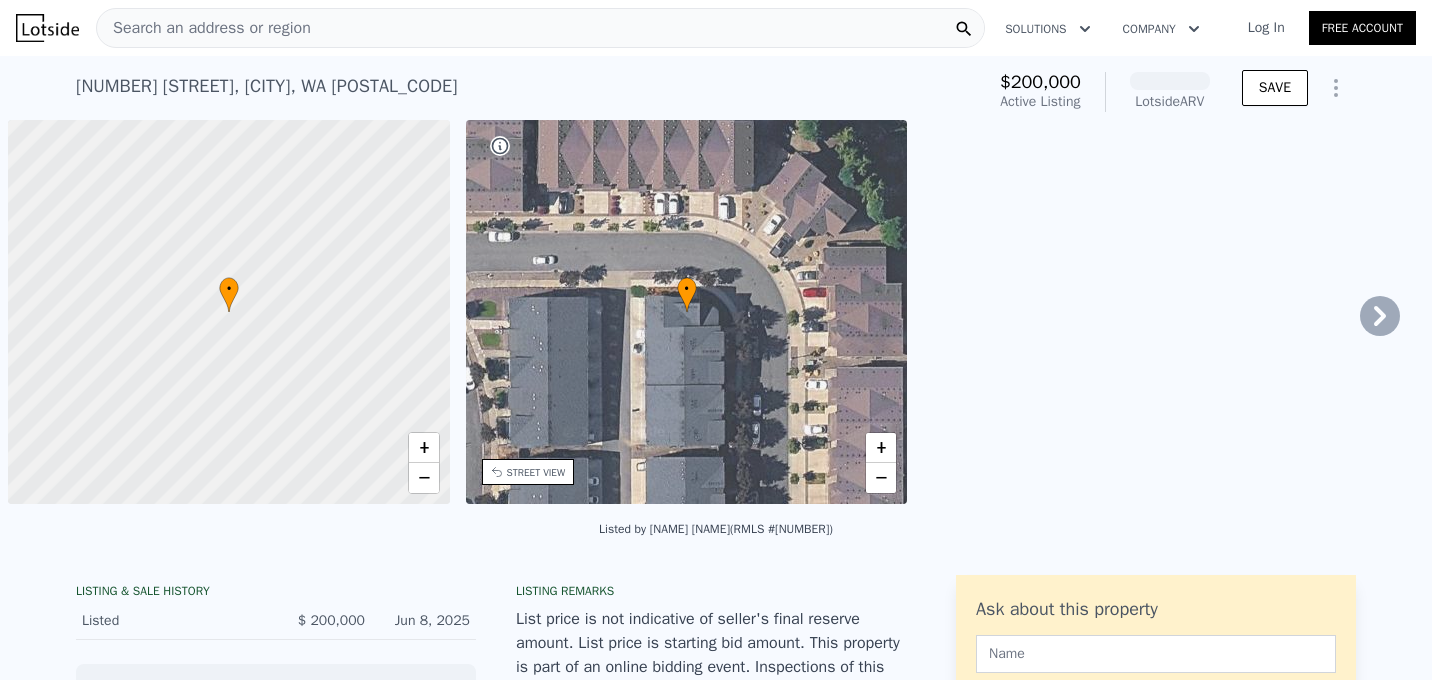 scroll, scrollTop: 0, scrollLeft: 0, axis: both 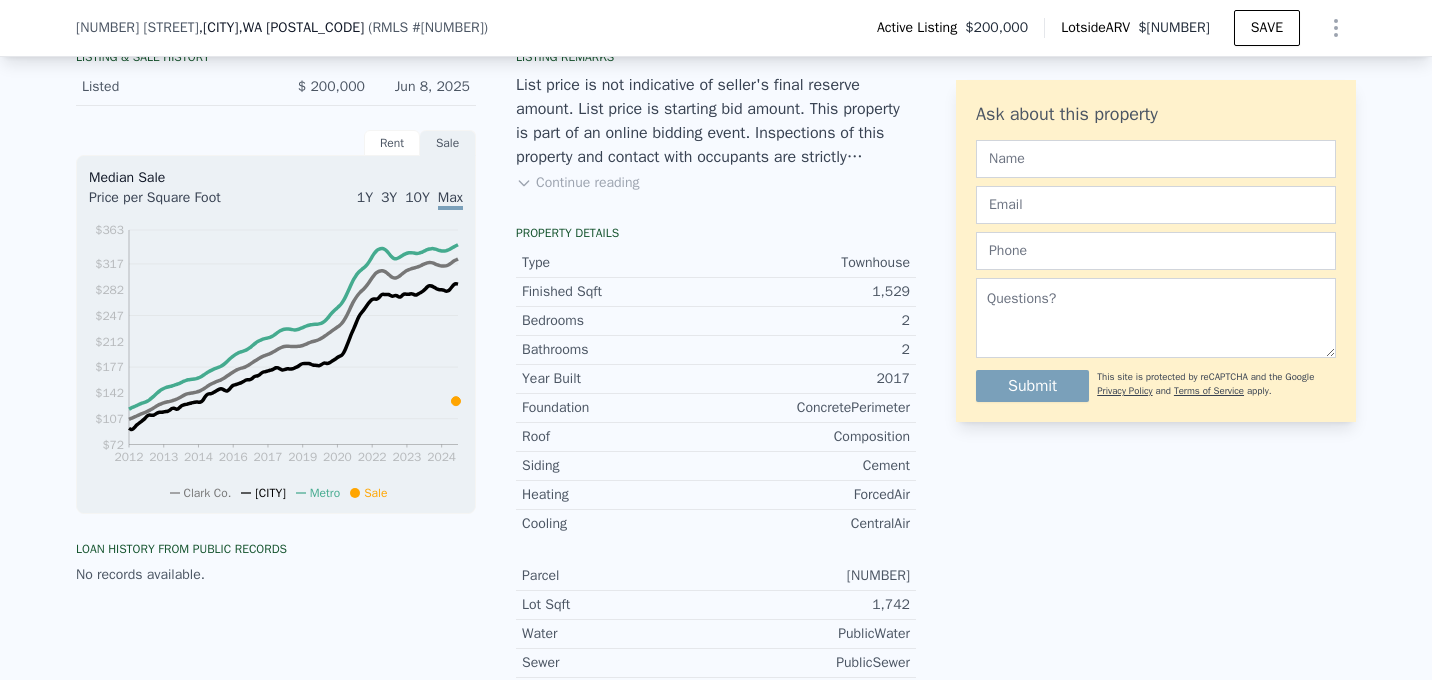 click on "Continue reading" at bounding box center [577, 183] 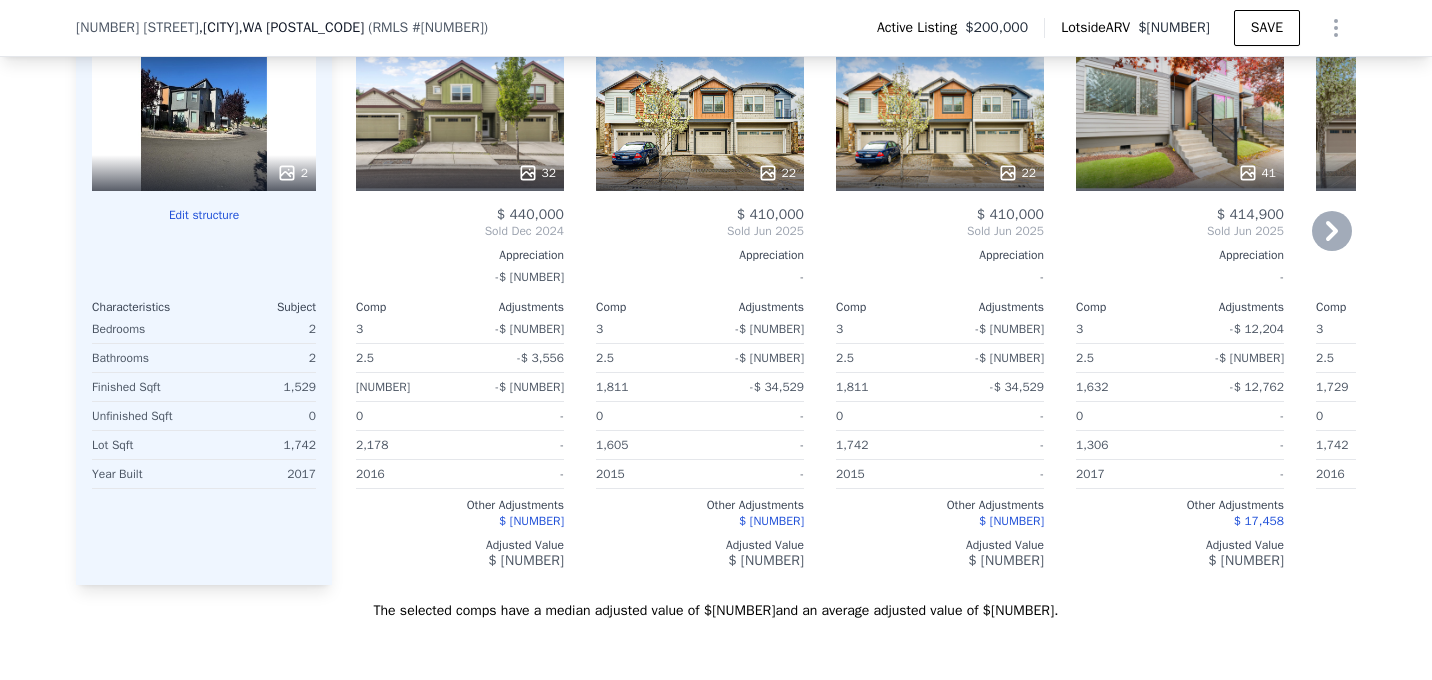 scroll, scrollTop: 2043, scrollLeft: 0, axis: vertical 